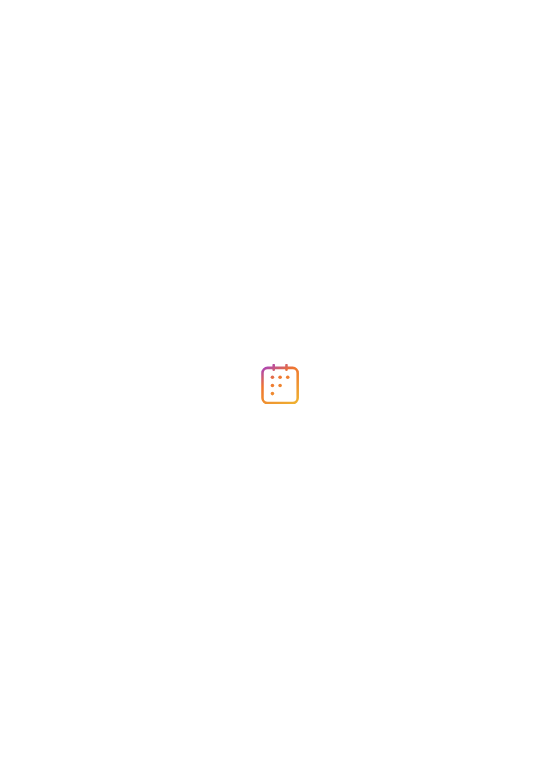 scroll, scrollTop: 0, scrollLeft: 0, axis: both 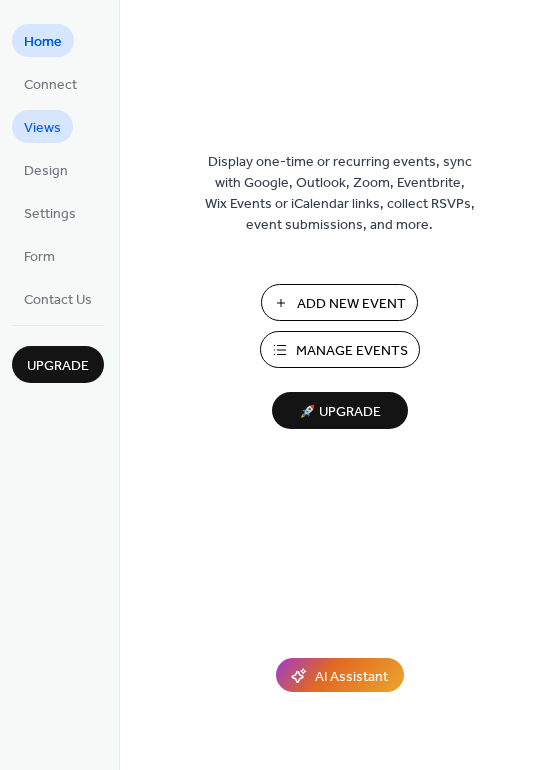 click on "Views" at bounding box center (42, 128) 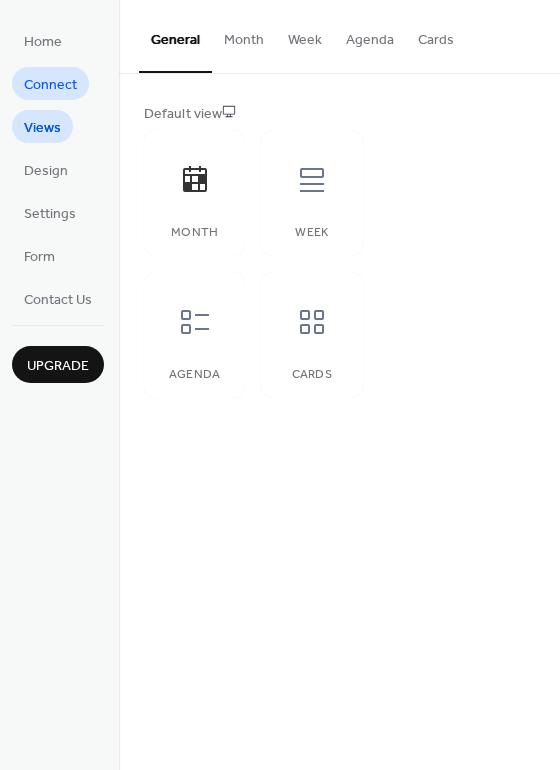 click on "Connect" at bounding box center (50, 85) 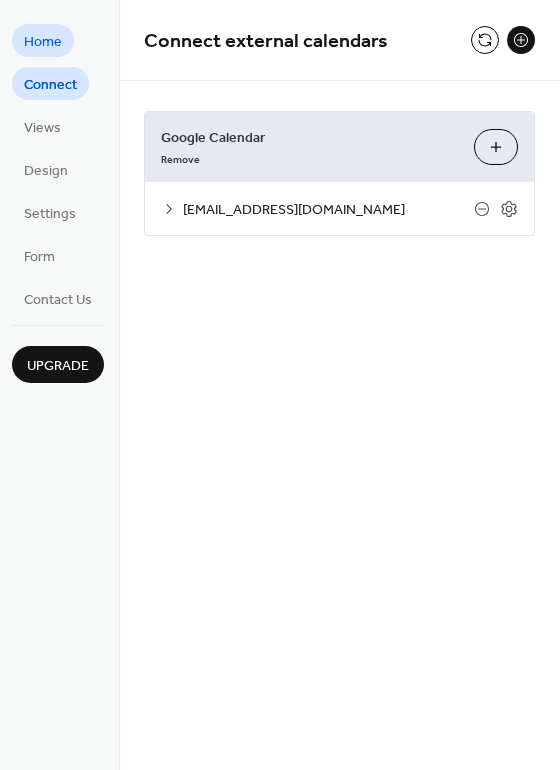 click on "Home" at bounding box center (43, 42) 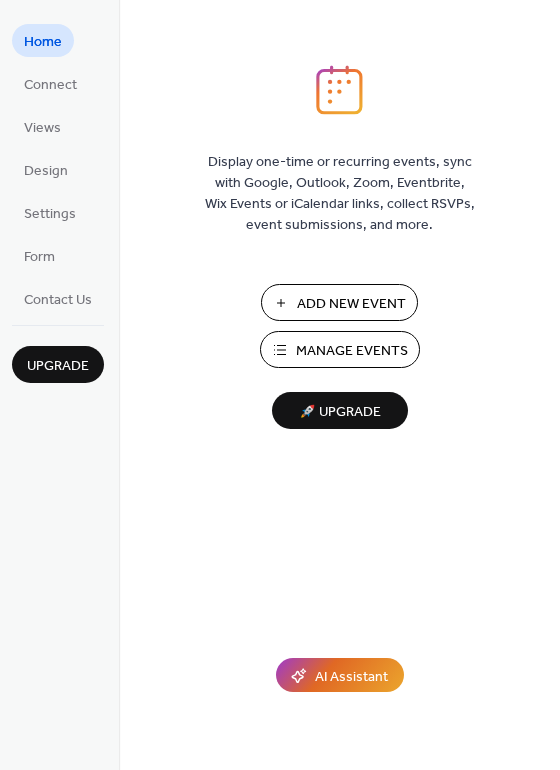 click on "Manage Events" at bounding box center (352, 351) 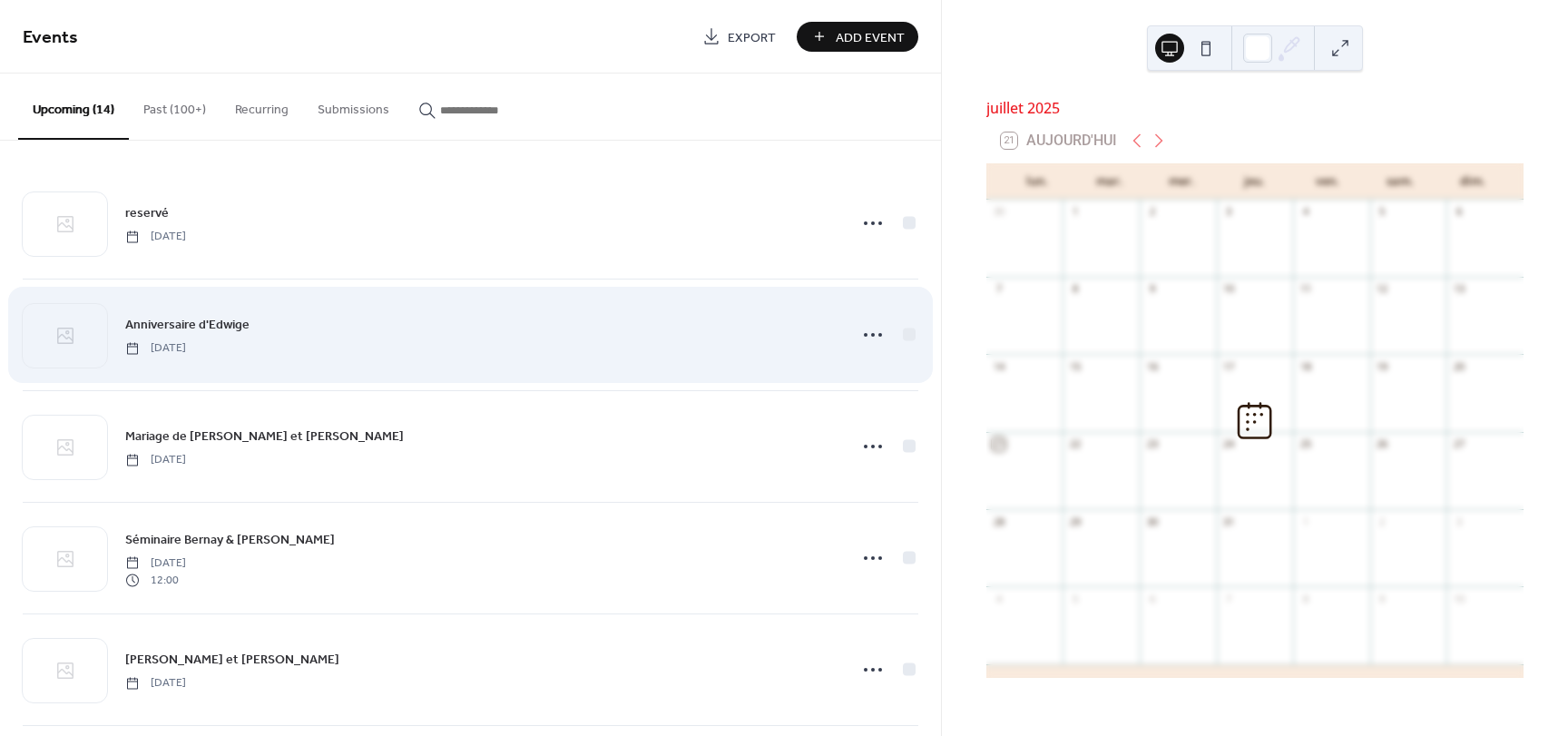 scroll, scrollTop: 0, scrollLeft: 0, axis: both 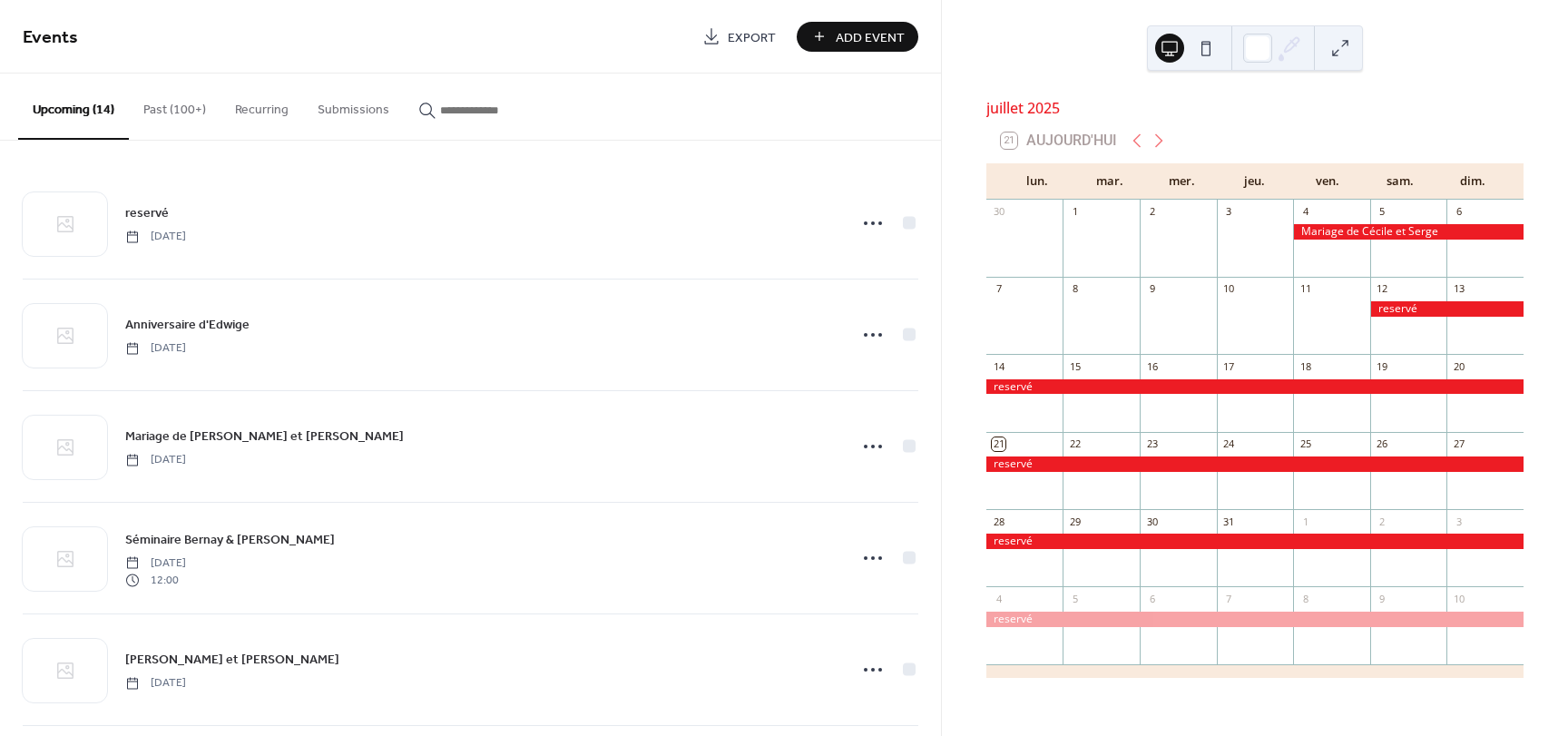 click on "Past (100+)" at bounding box center [174, 105] 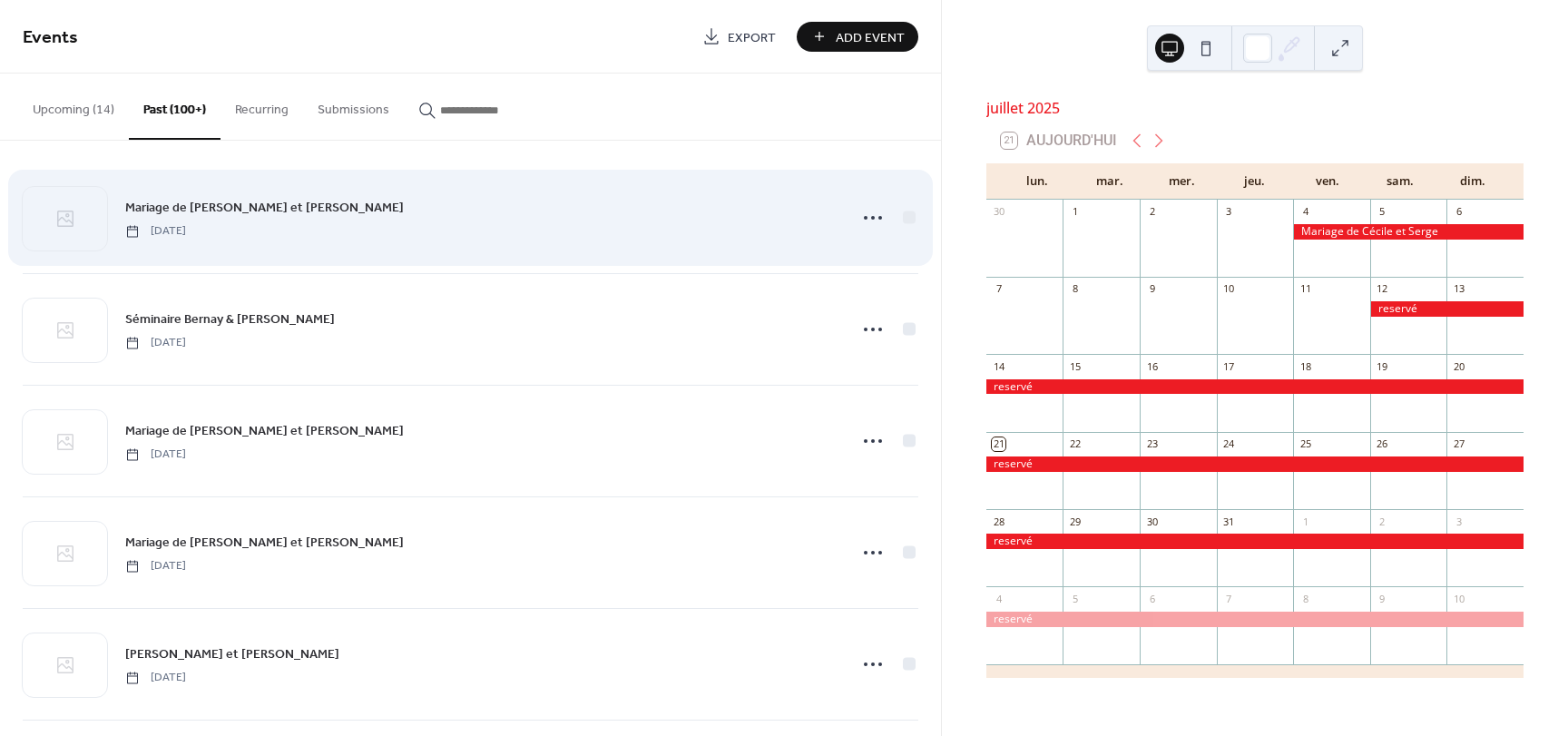 scroll, scrollTop: 0, scrollLeft: 0, axis: both 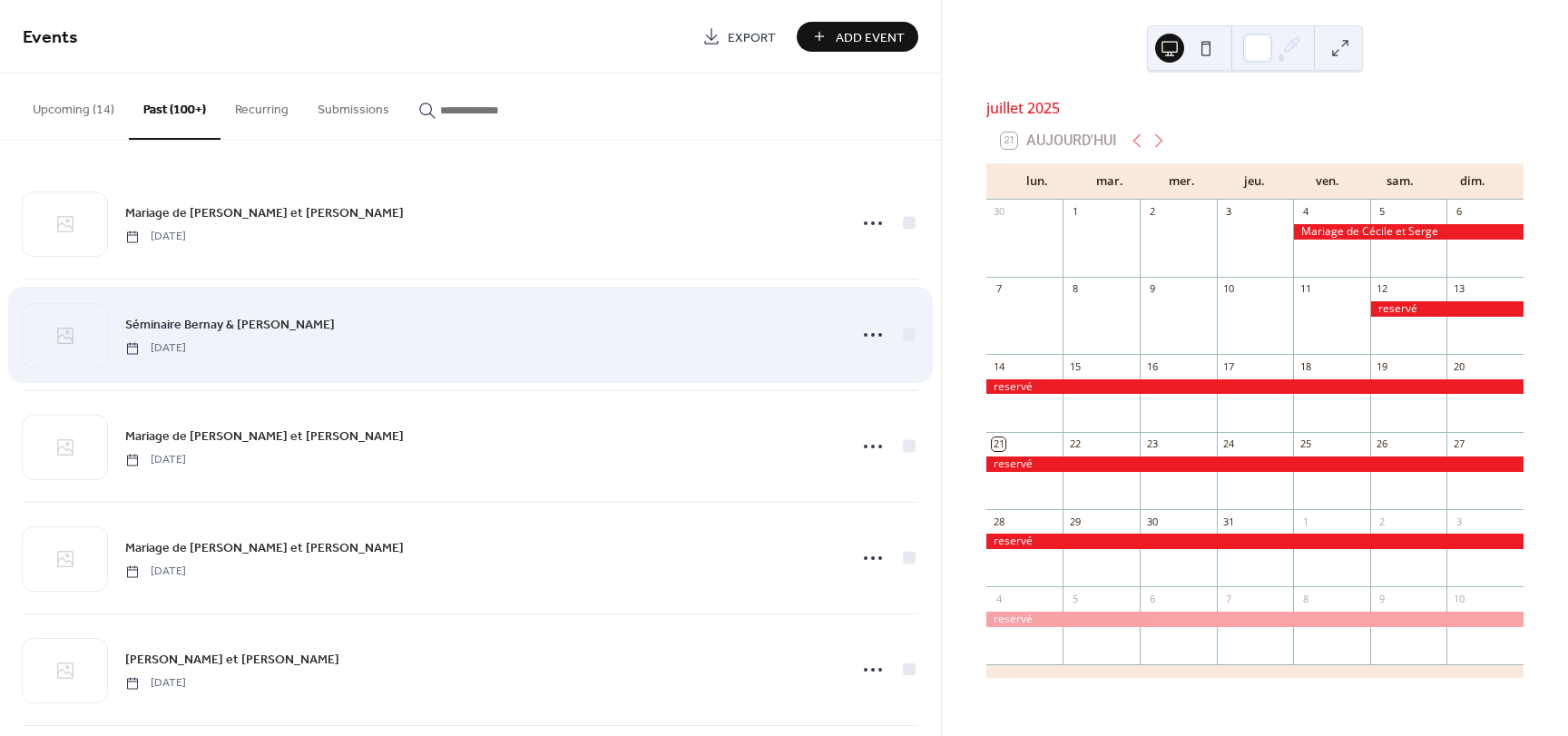 click on "Séminaire Bernay & [PERSON_NAME]" at bounding box center (230, 325) 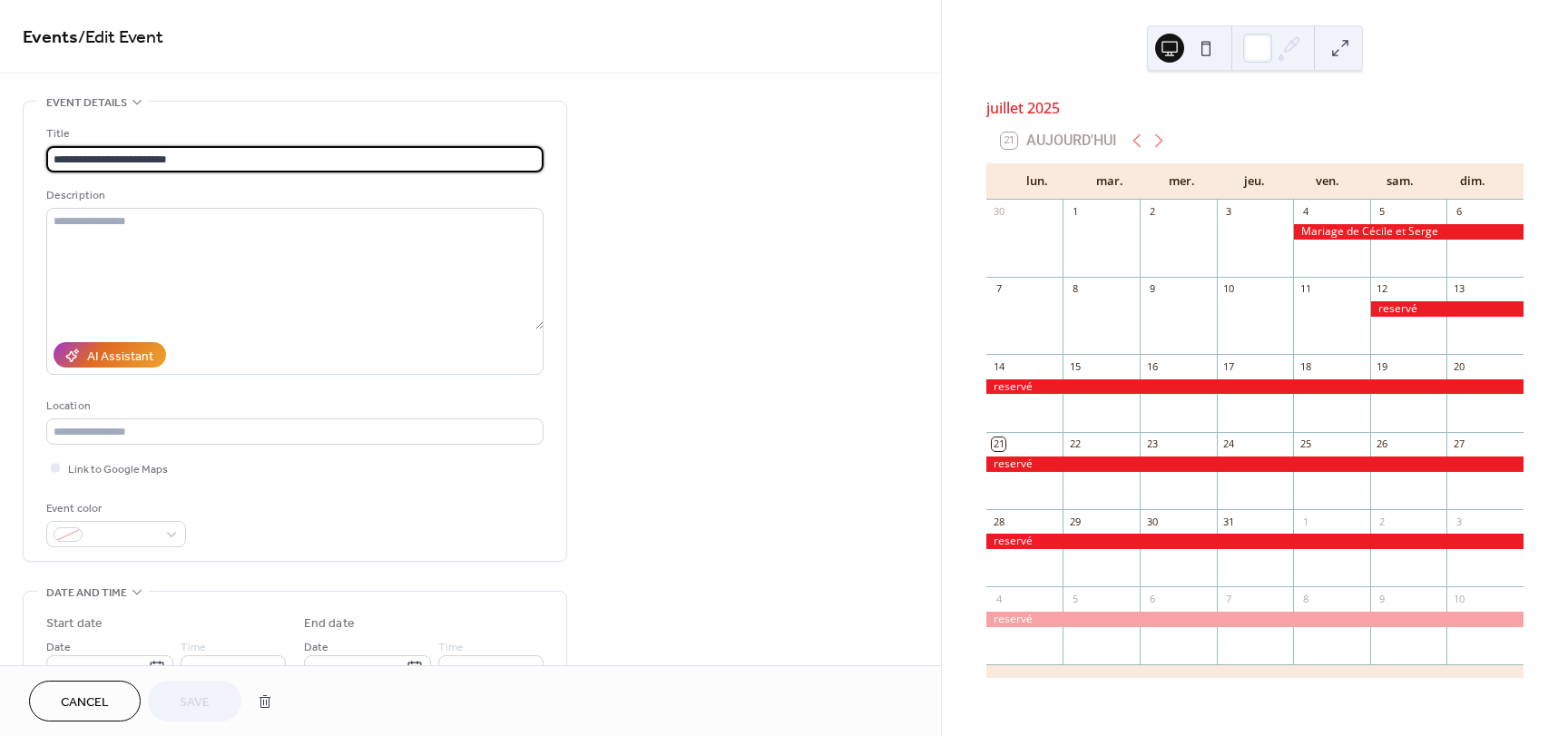 drag, startPoint x: 384, startPoint y: 156, endPoint x: -87, endPoint y: 133, distance: 471.56124 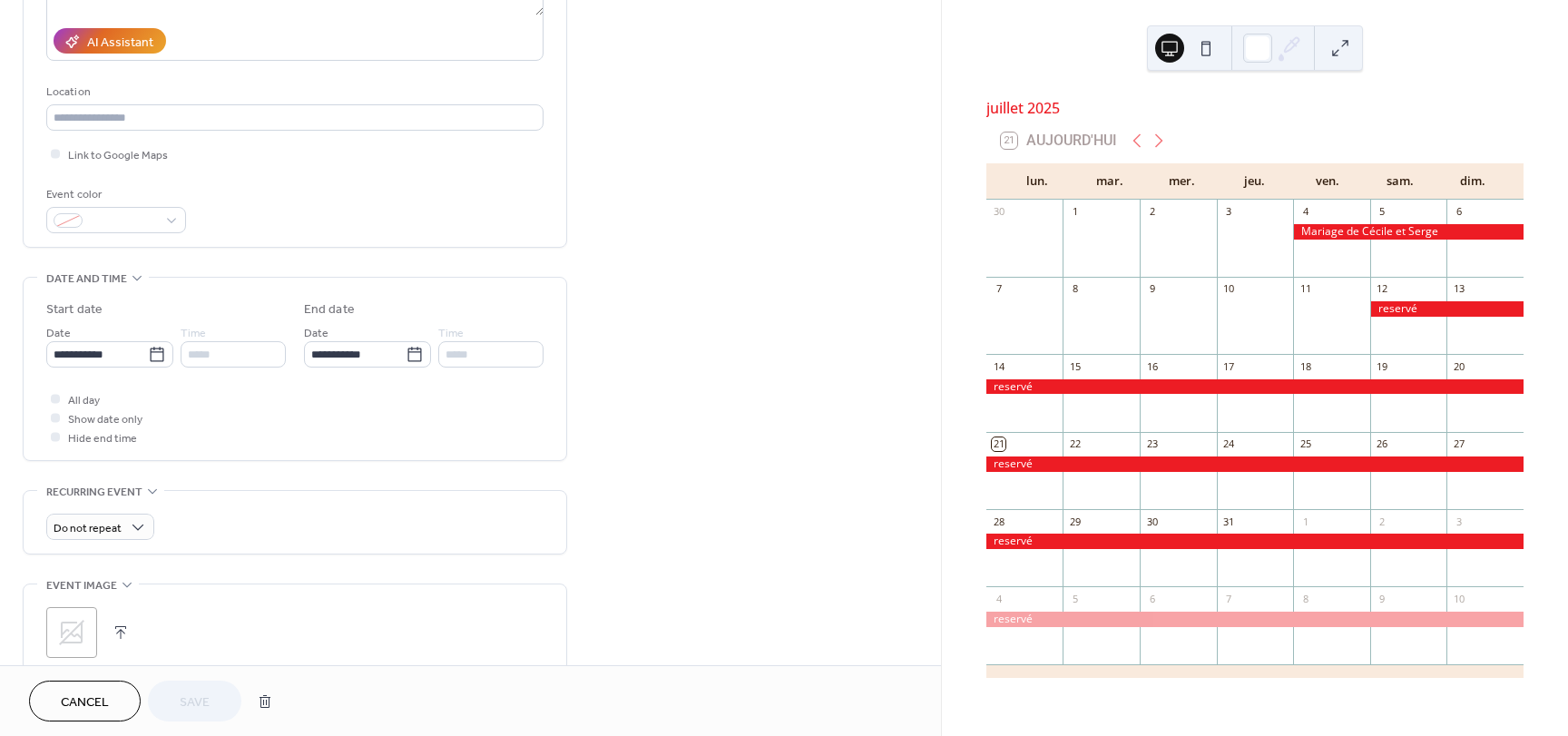 scroll, scrollTop: 363, scrollLeft: 0, axis: vertical 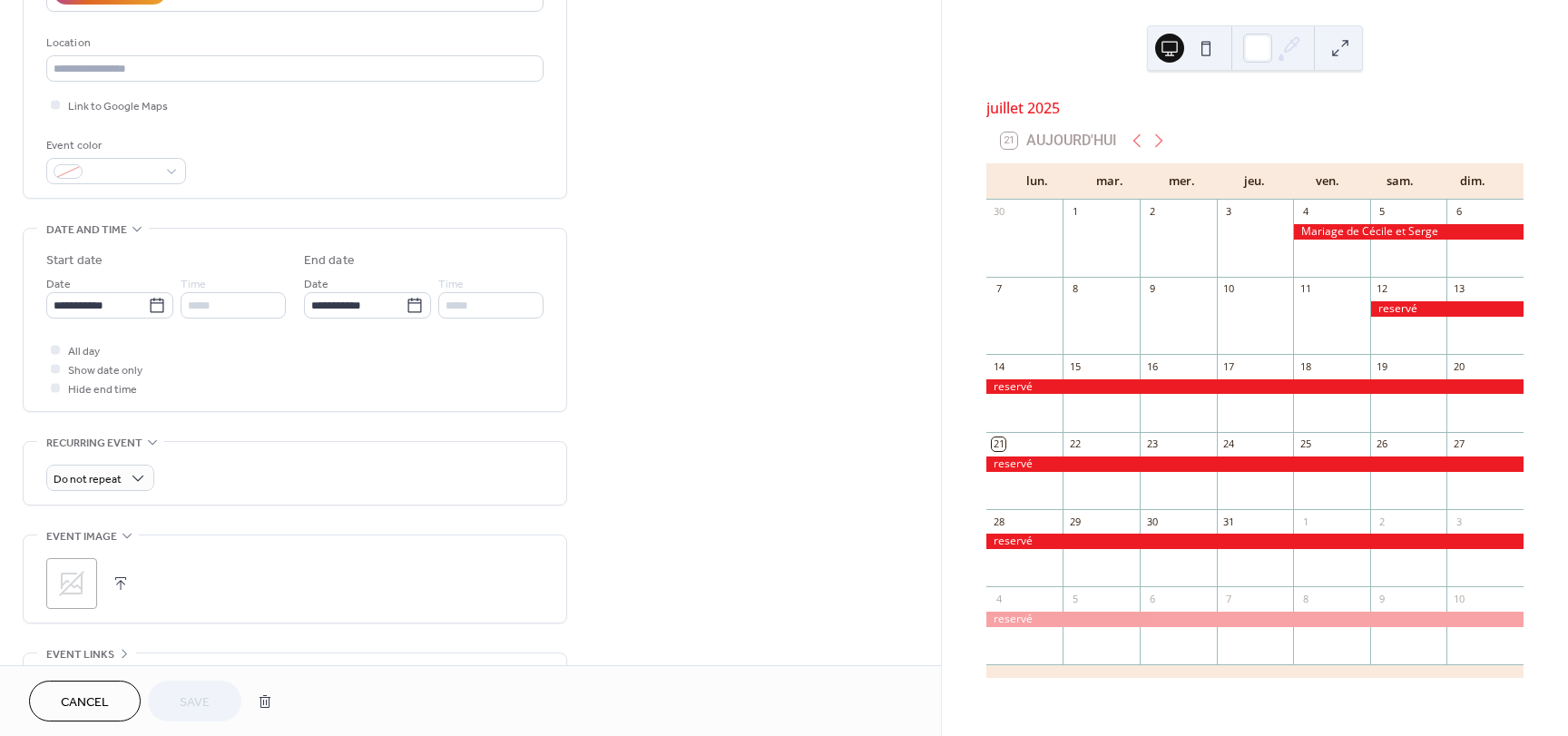 click on "Cancel" at bounding box center (84, 701) 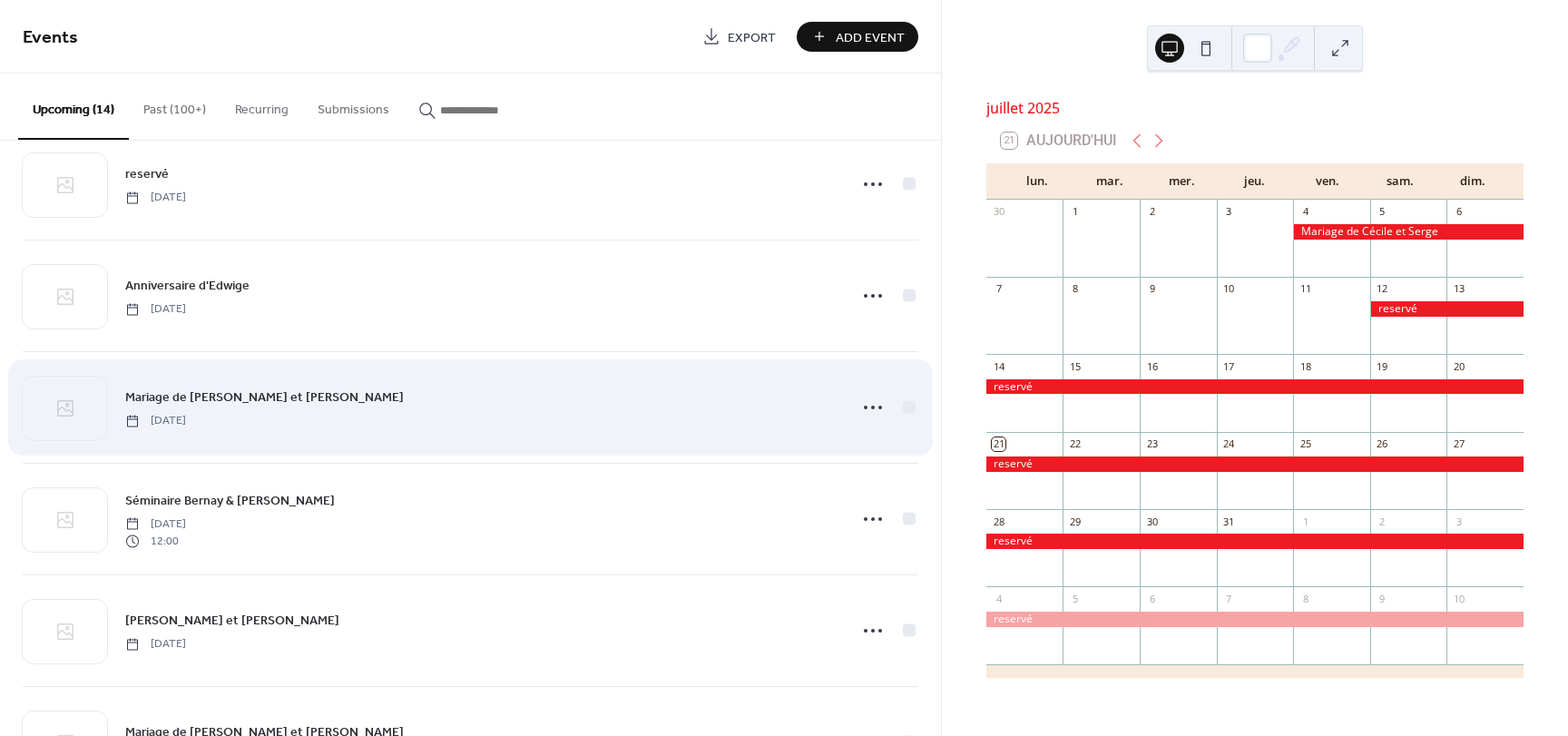 scroll, scrollTop: 0, scrollLeft: 0, axis: both 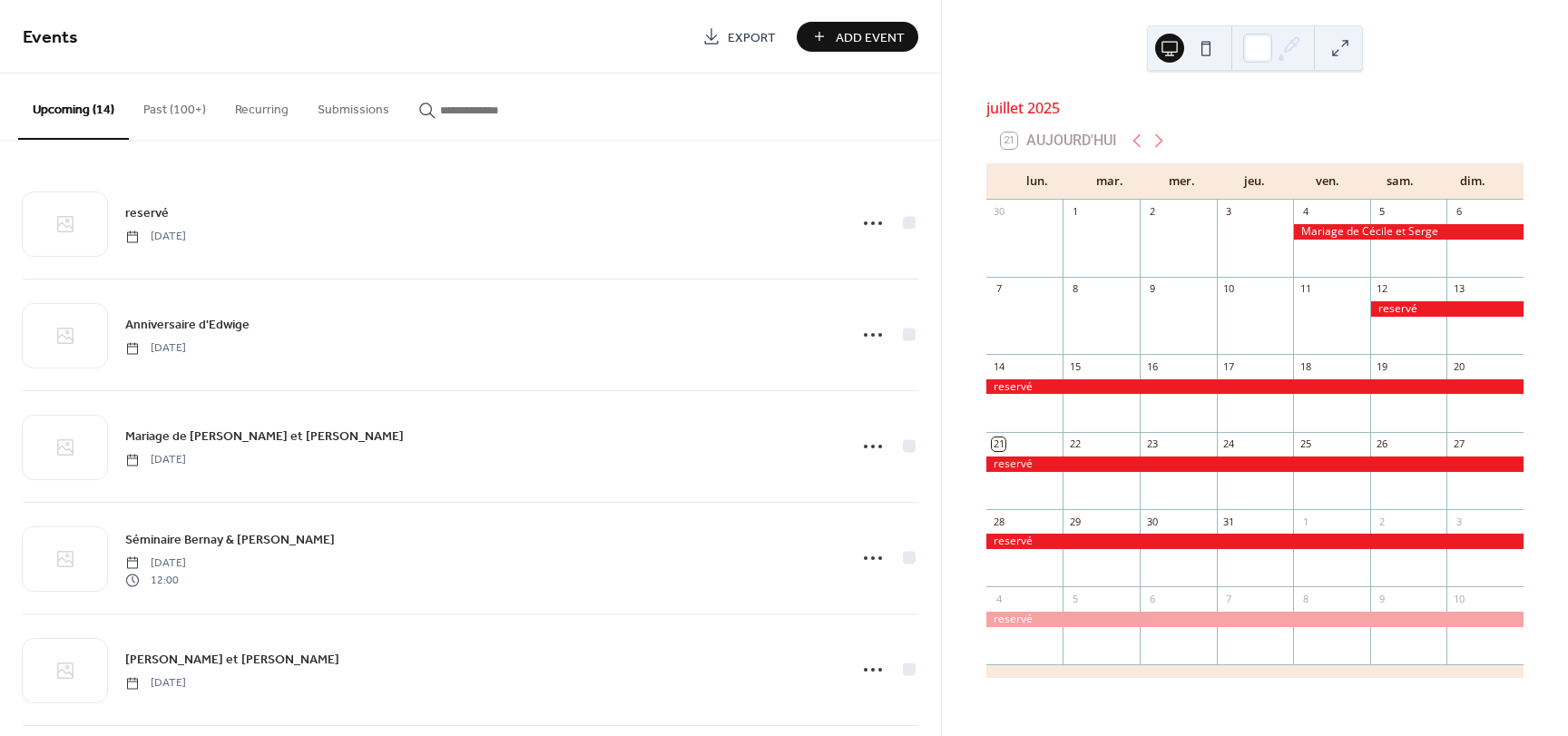 click on "Add Event" at bounding box center [870, 37] 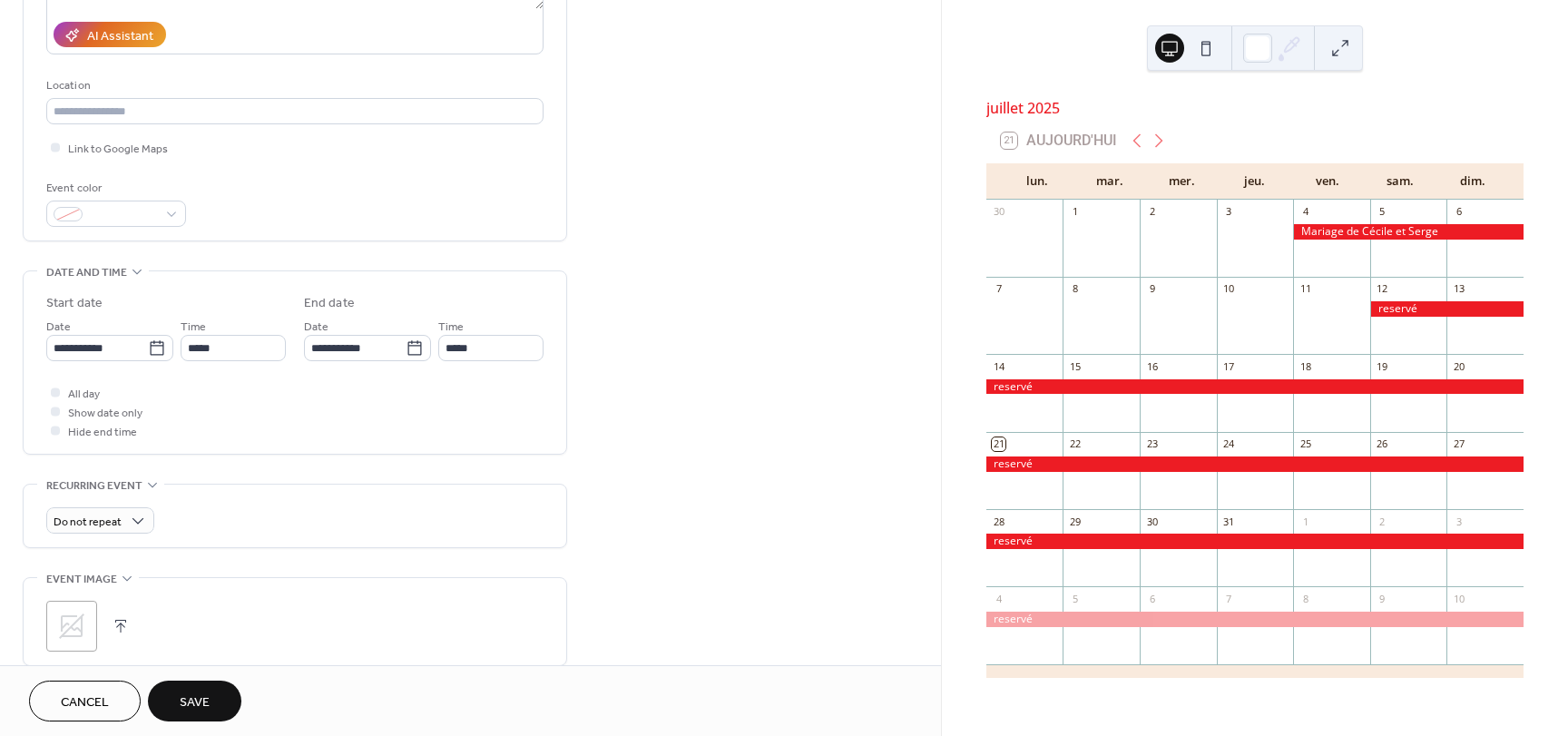 scroll, scrollTop: 363, scrollLeft: 0, axis: vertical 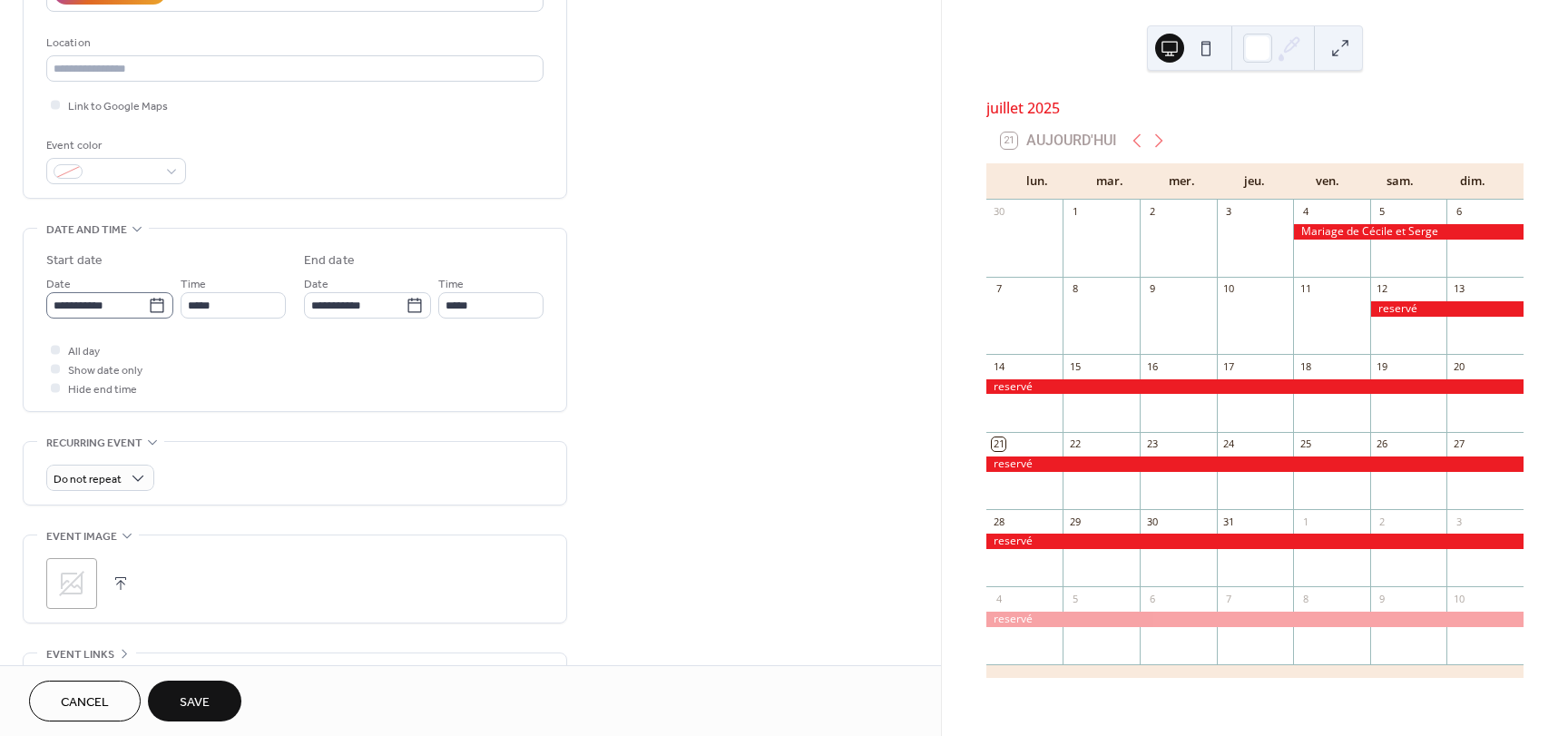 type on "**********" 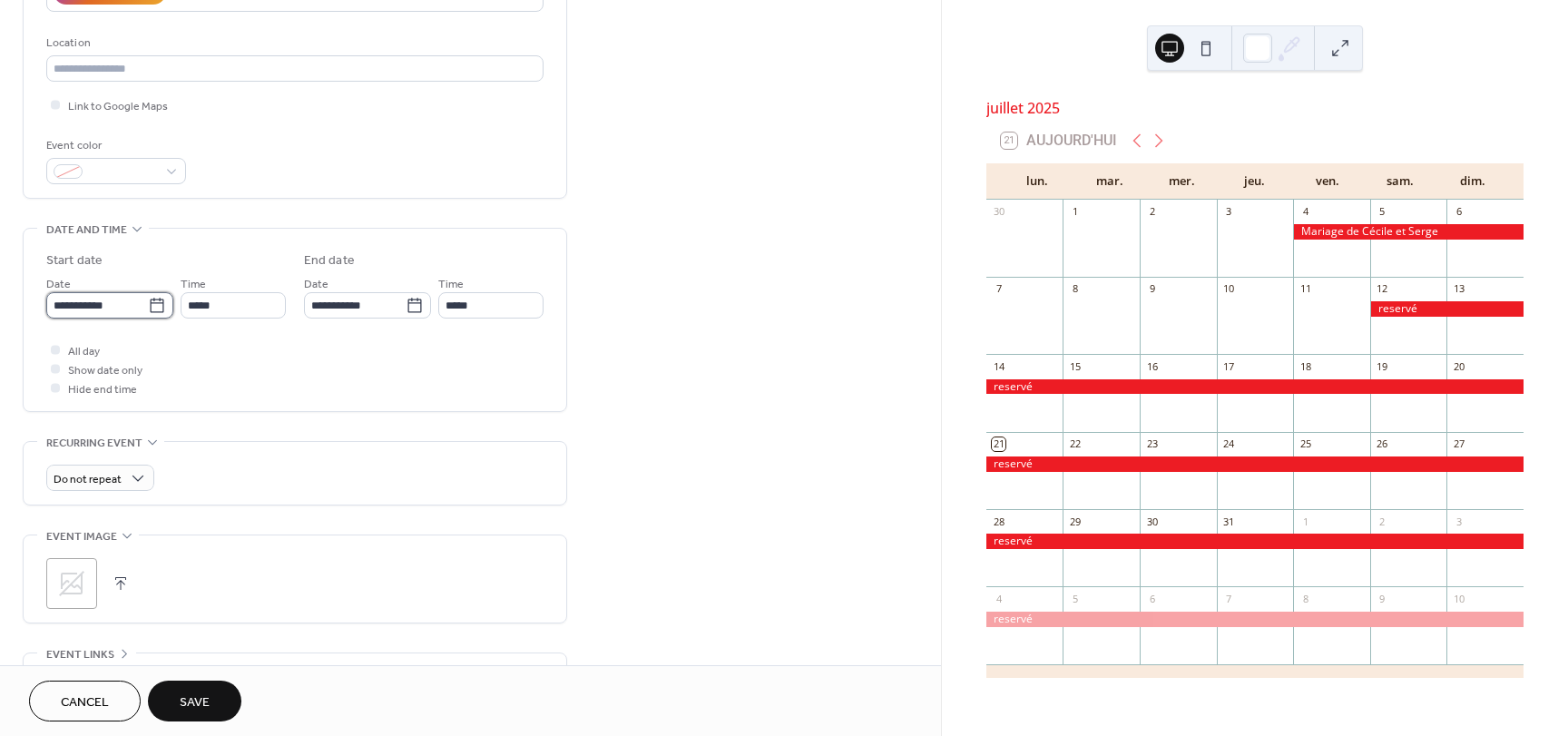 click on "**********" at bounding box center [97, 305] 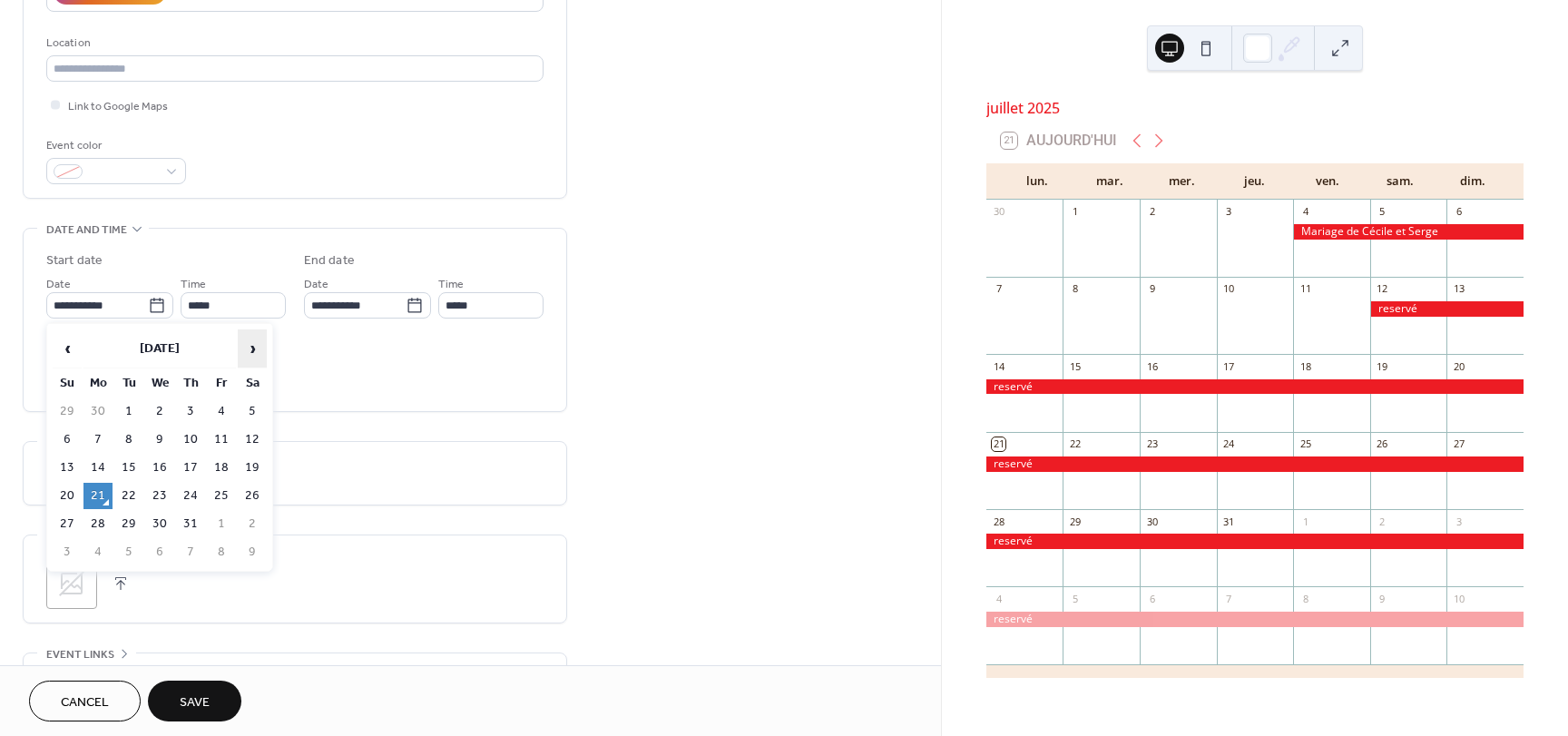 click on "›" at bounding box center [252, 348] 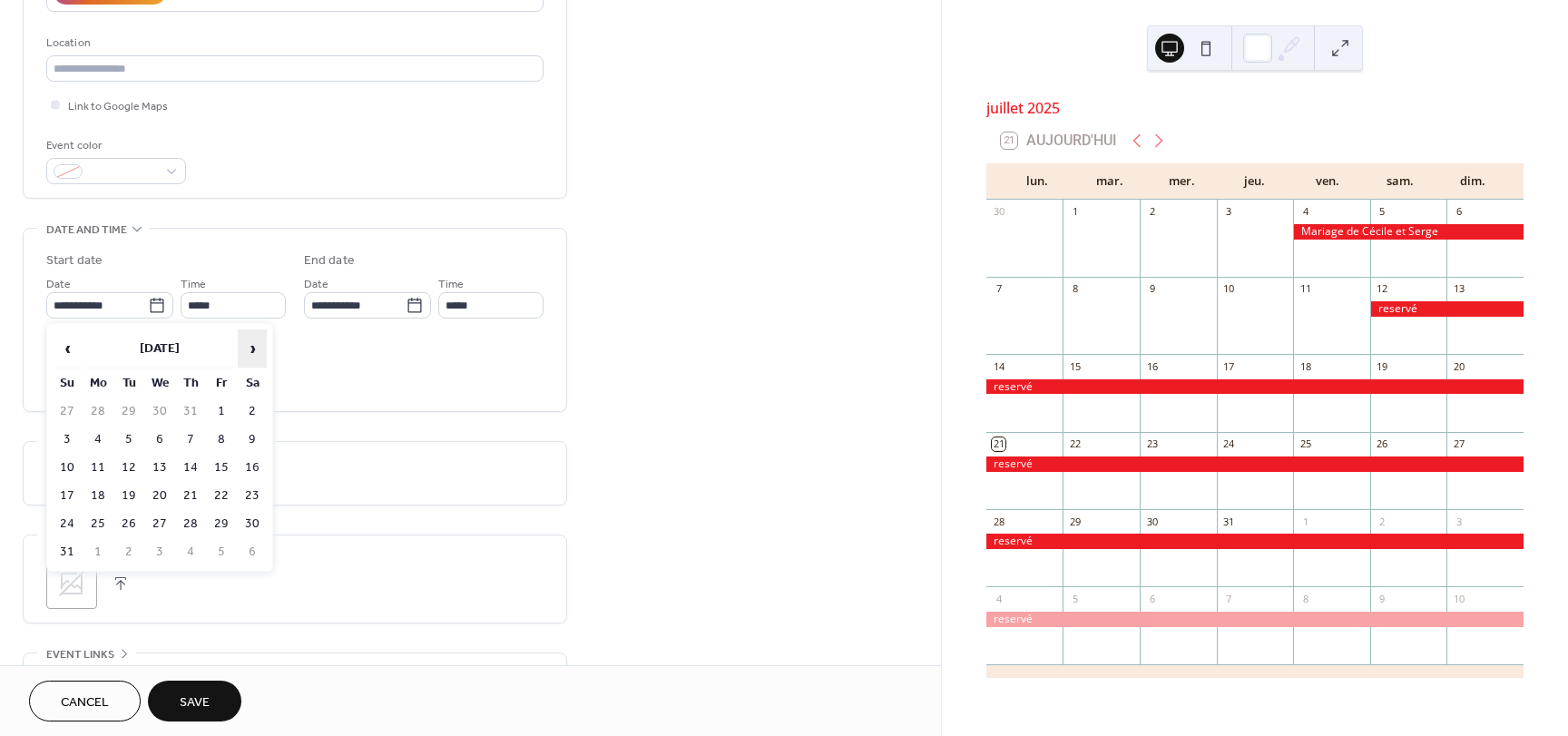 click on "›" at bounding box center (252, 348) 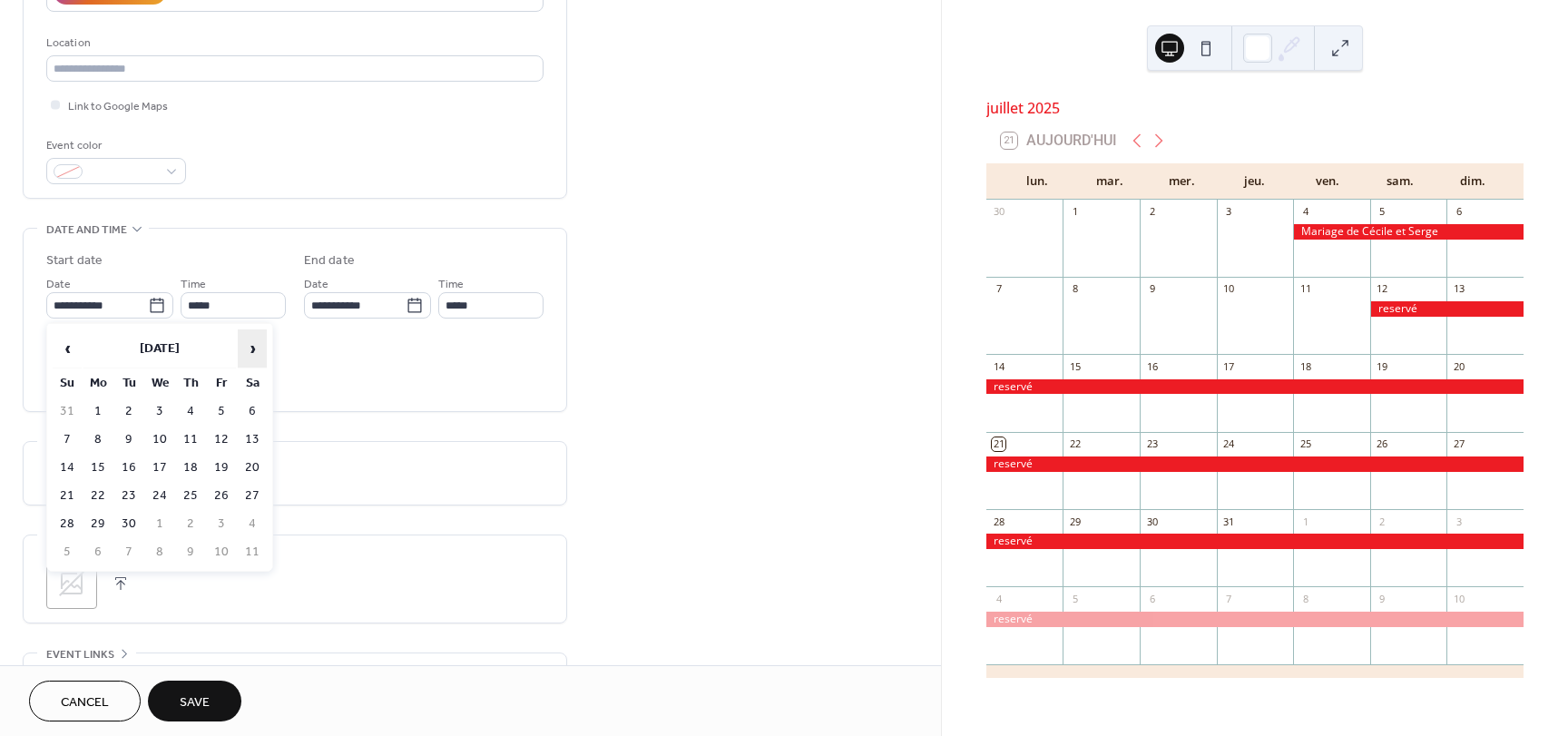 click on "›" at bounding box center [252, 348] 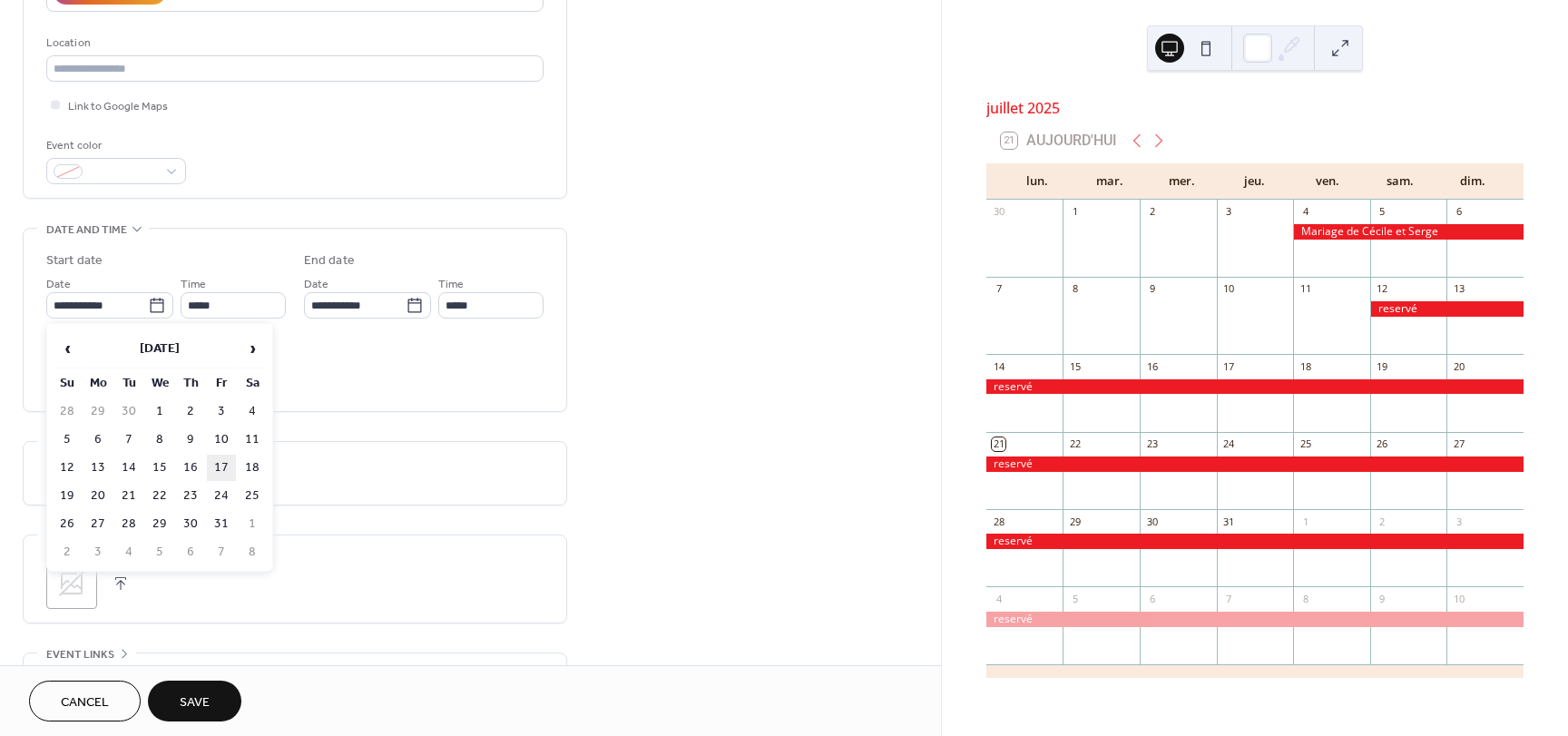 click on "17" at bounding box center [221, 467] 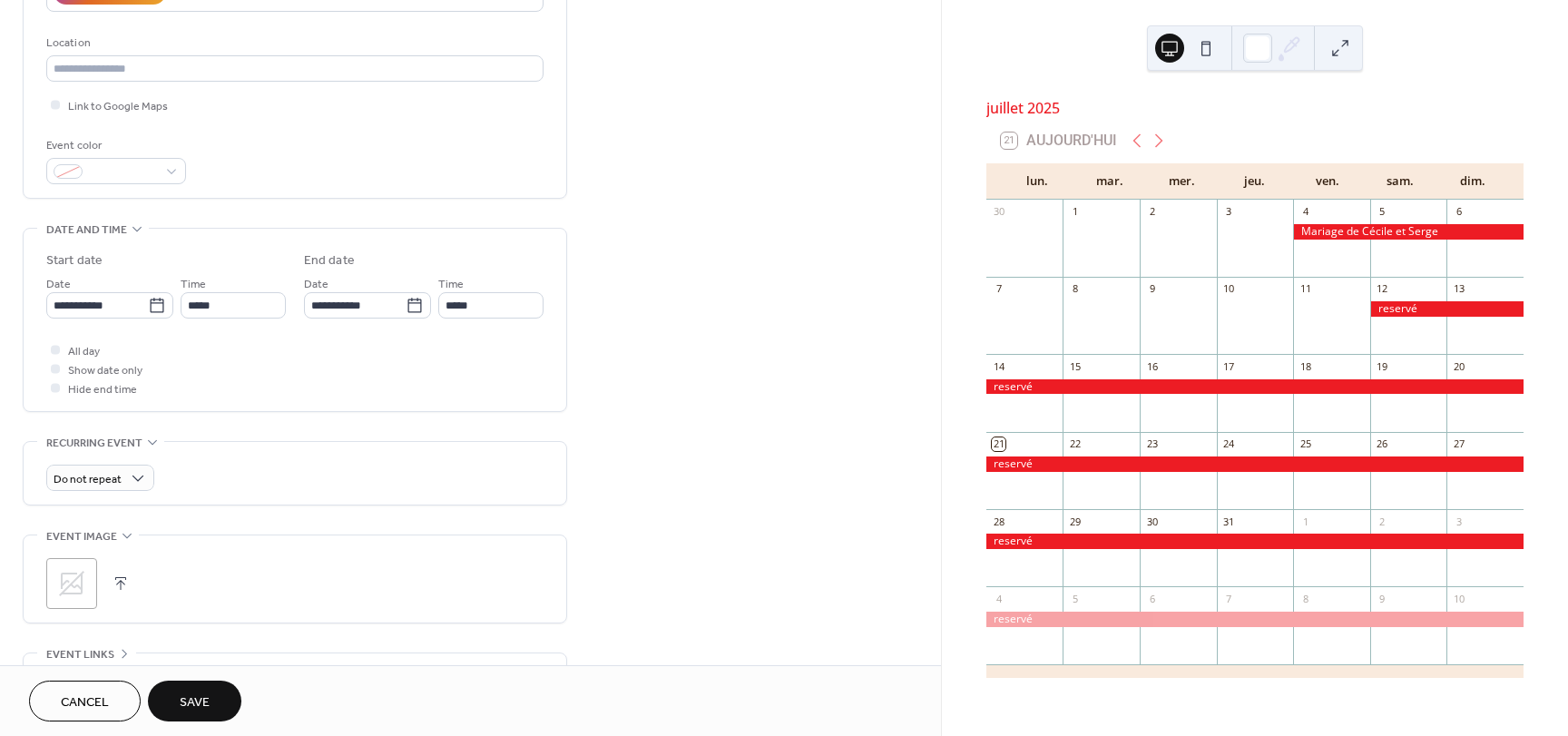 type on "**********" 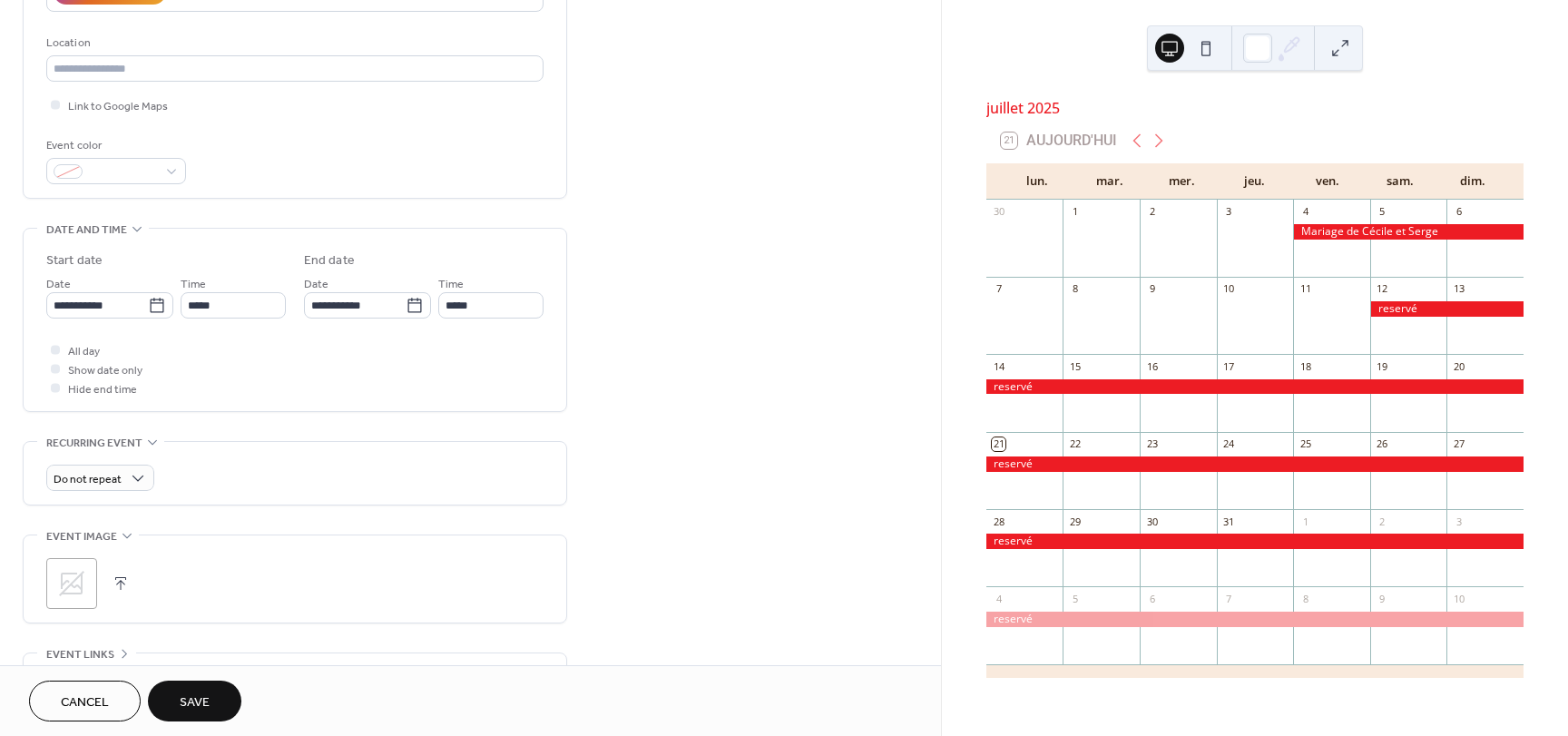 type on "**********" 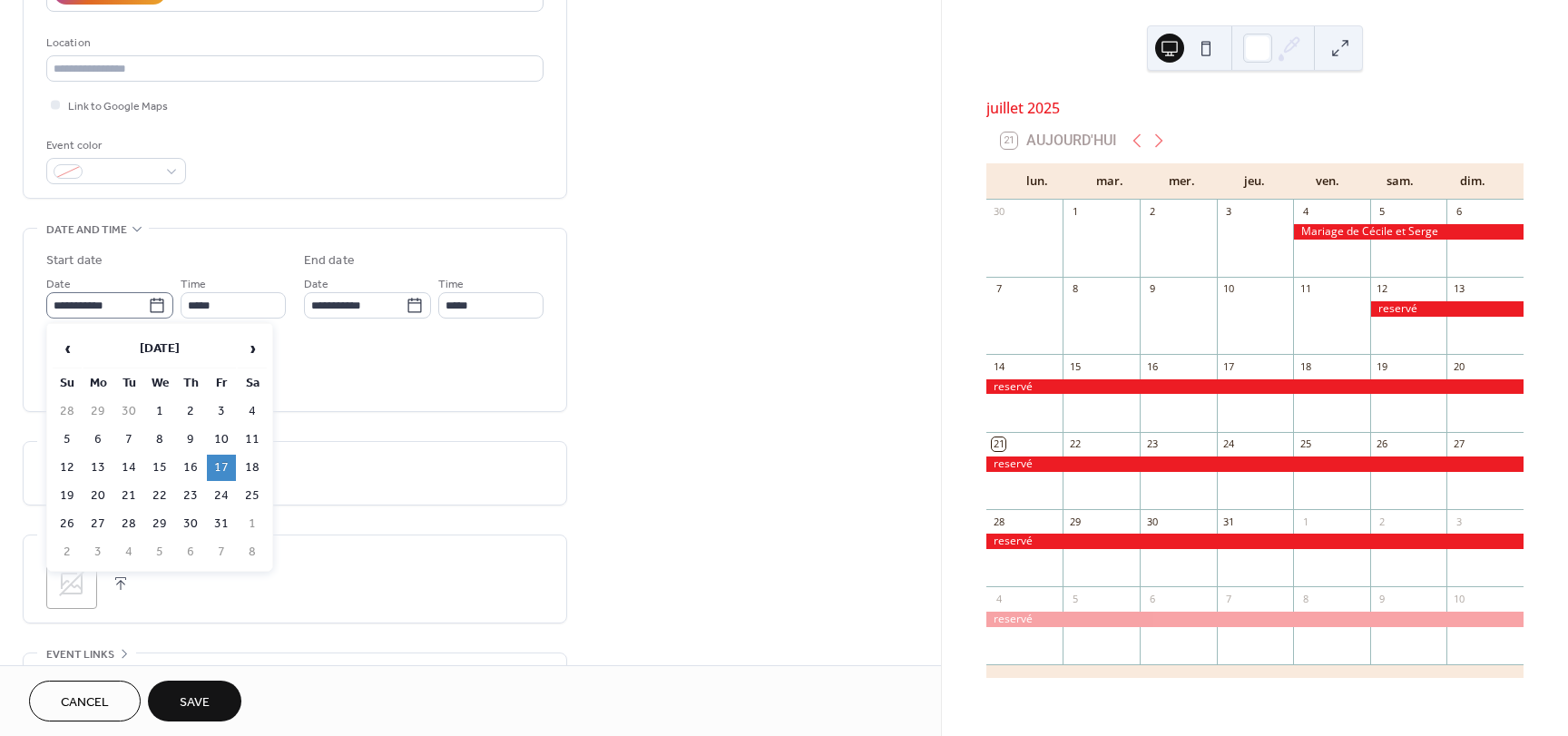 click 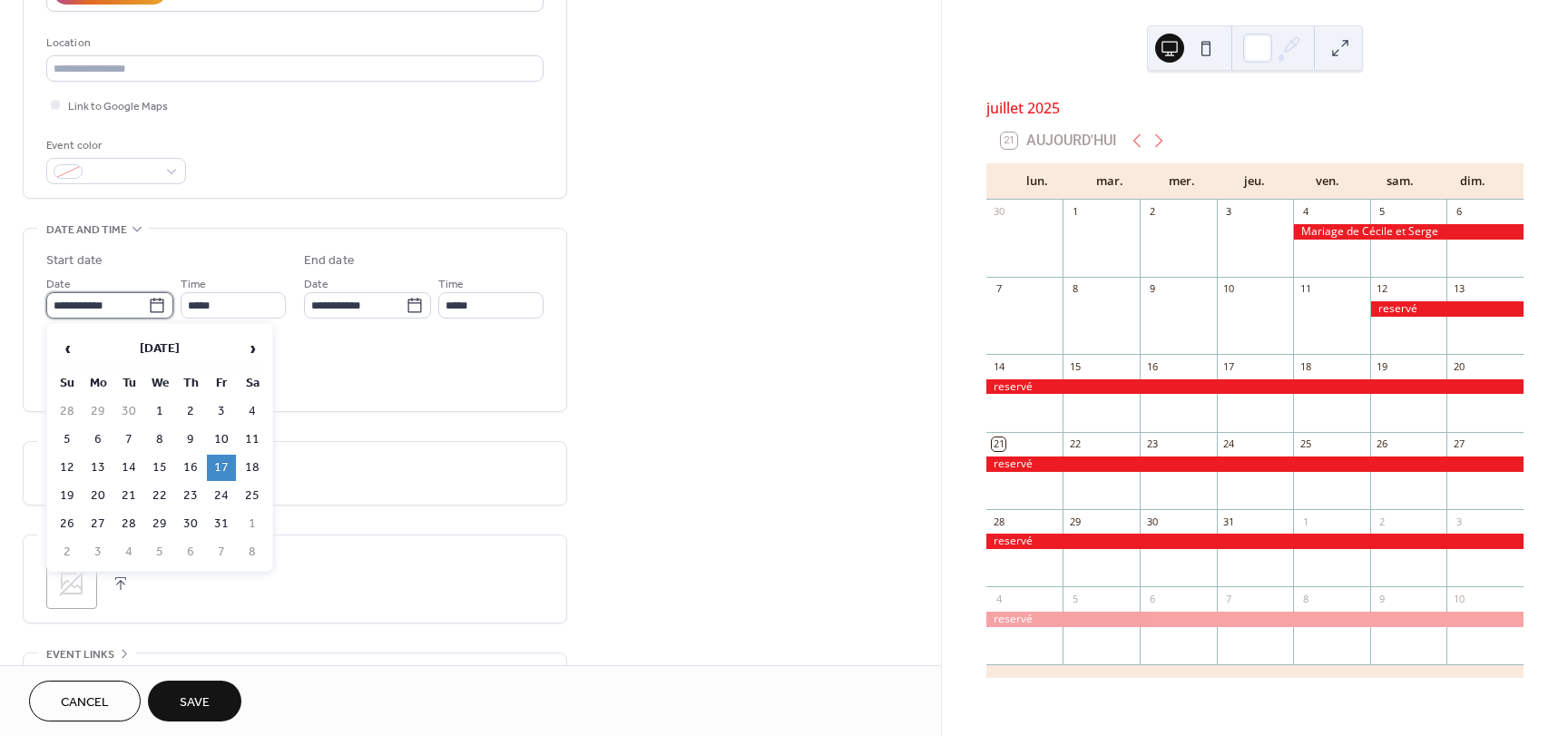 click on "**********" at bounding box center [97, 305] 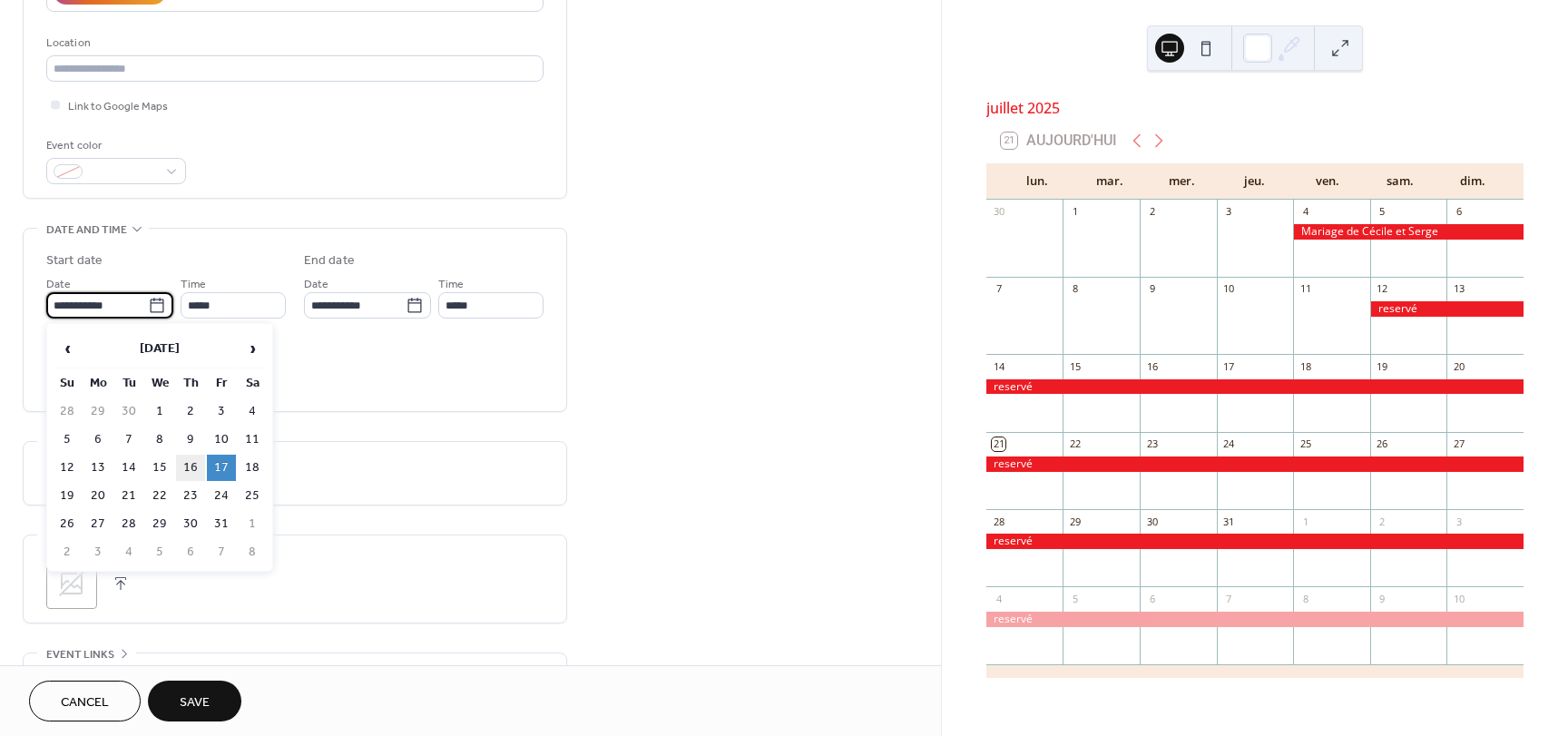 click on "16" at bounding box center [191, 467] 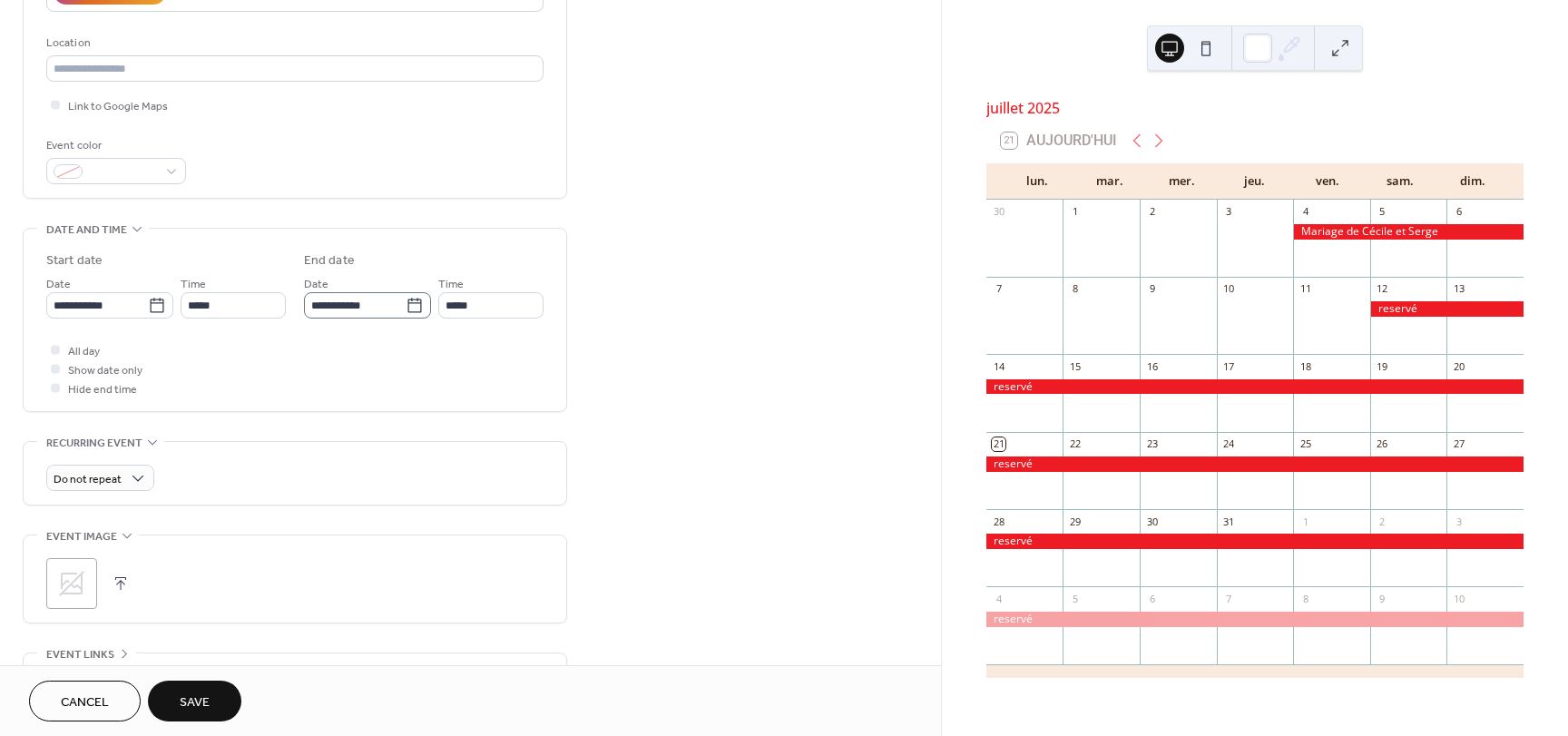 click 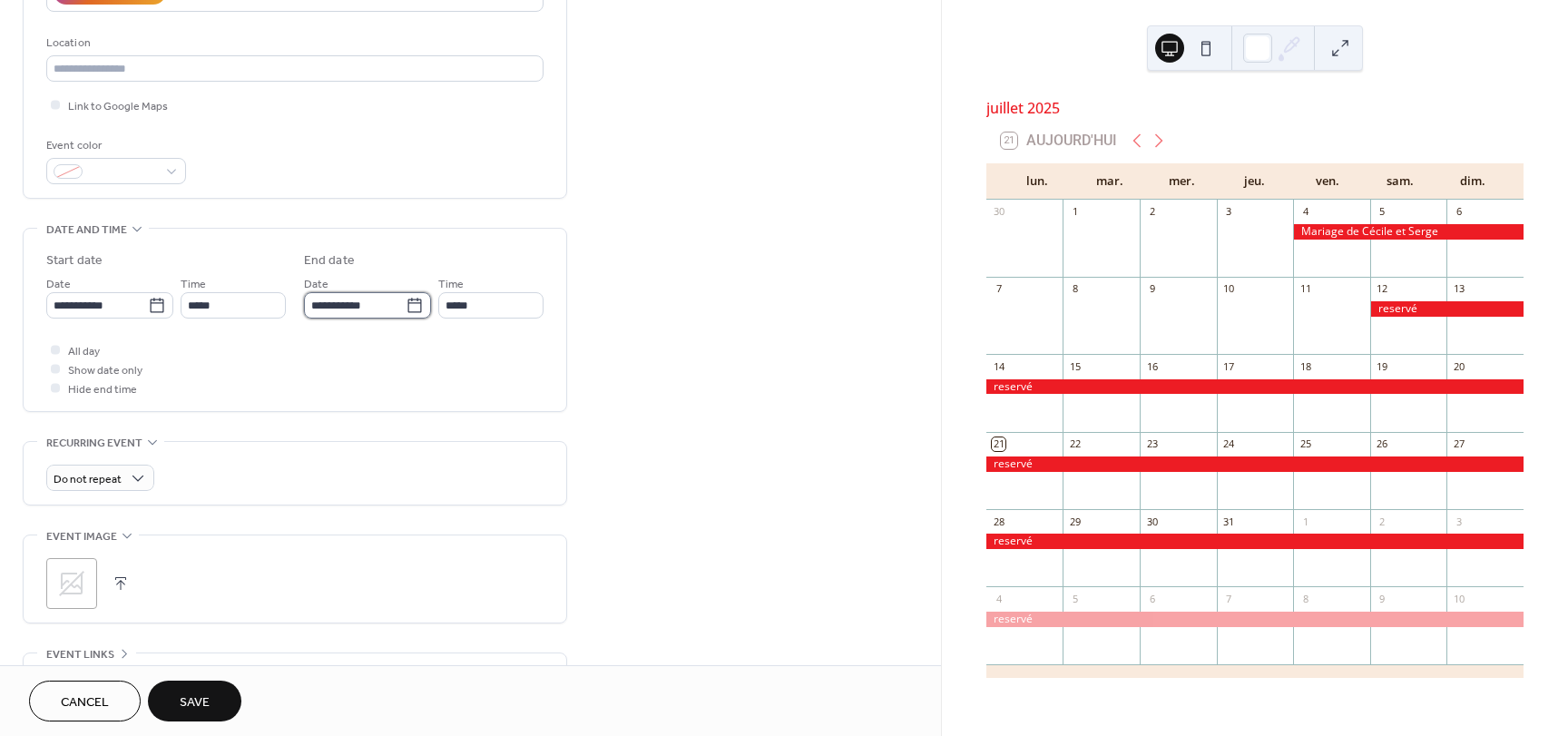 click on "**********" at bounding box center (355, 305) 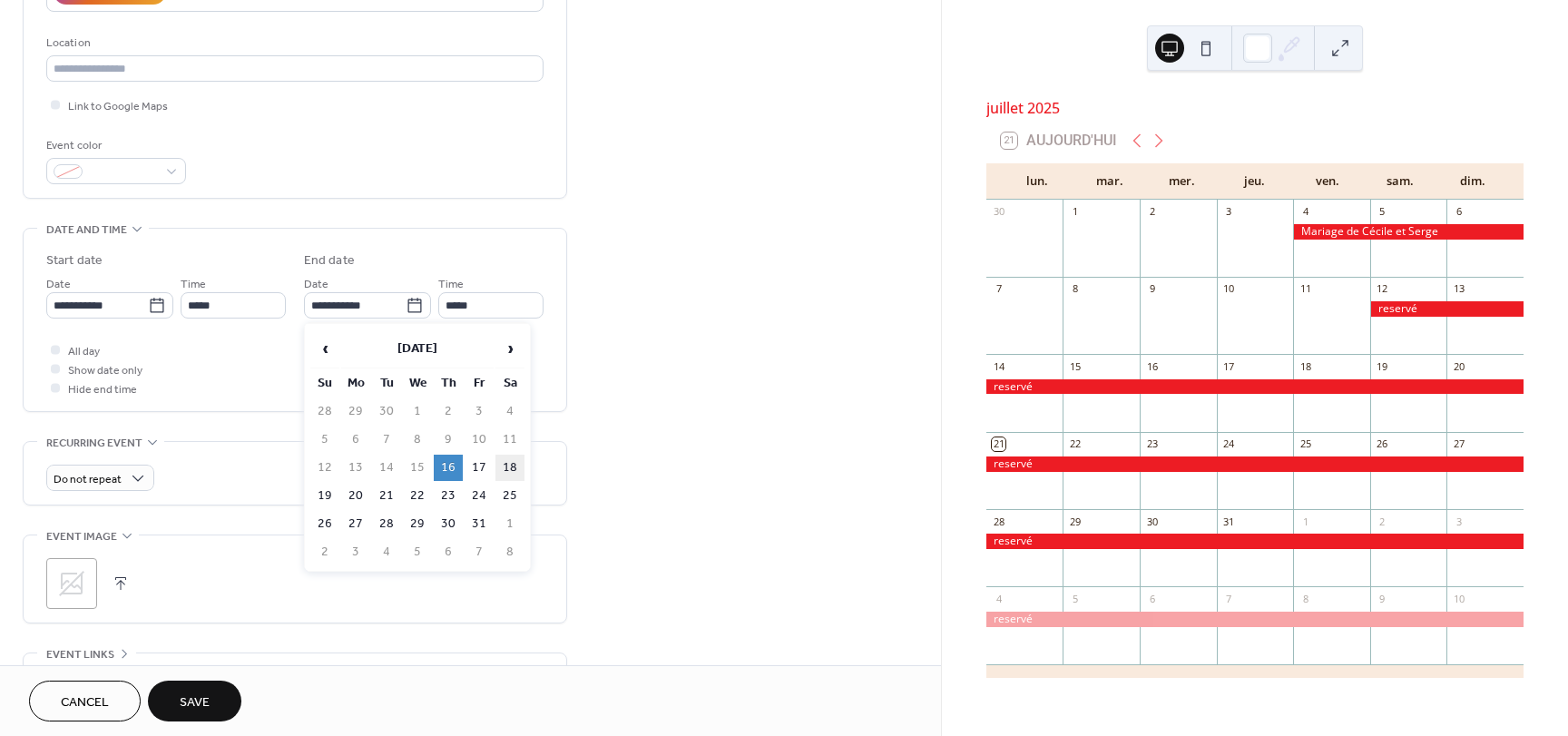 click on "18" at bounding box center [510, 467] 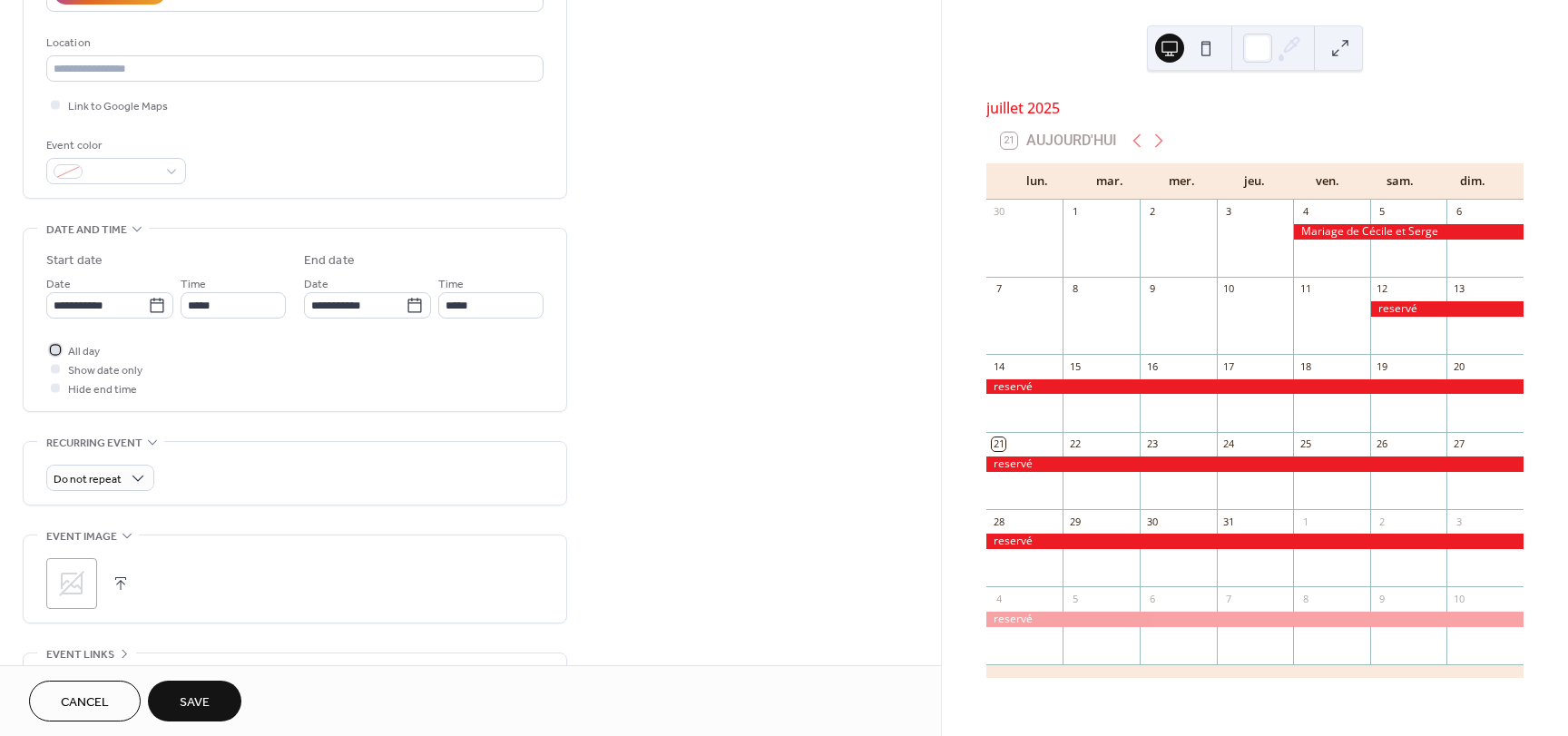 click at bounding box center (55, 349) 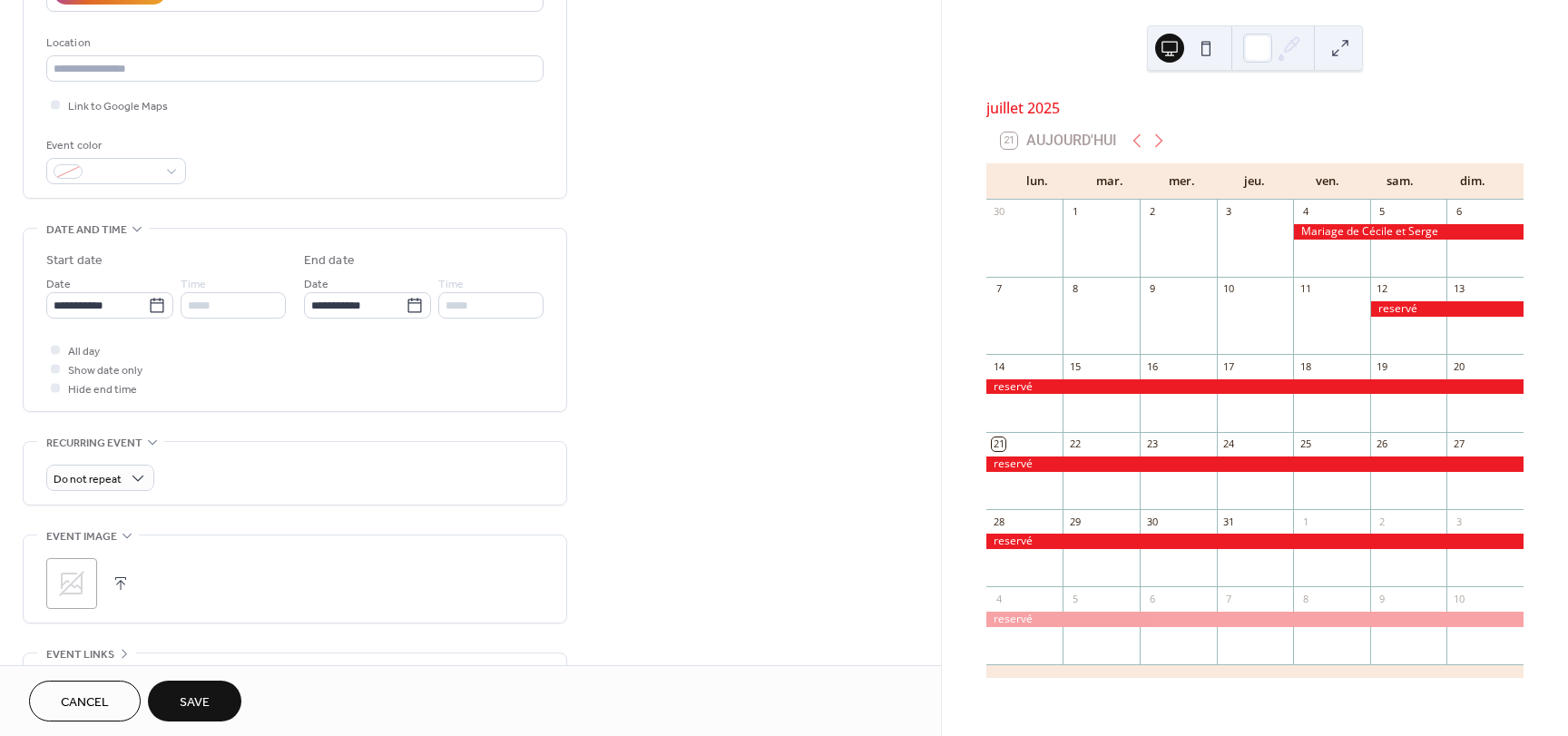 click on "Save" at bounding box center (194, 702) 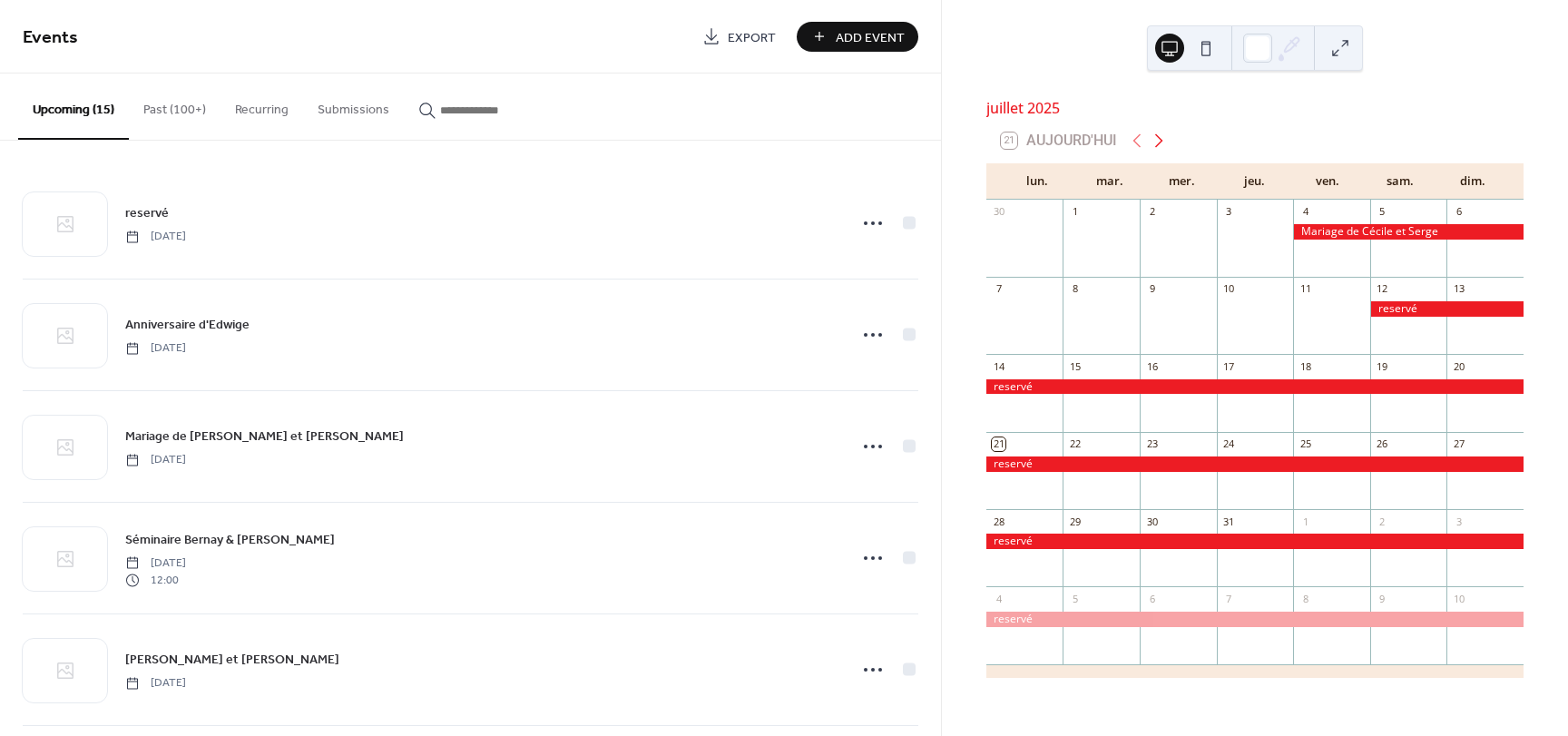 click 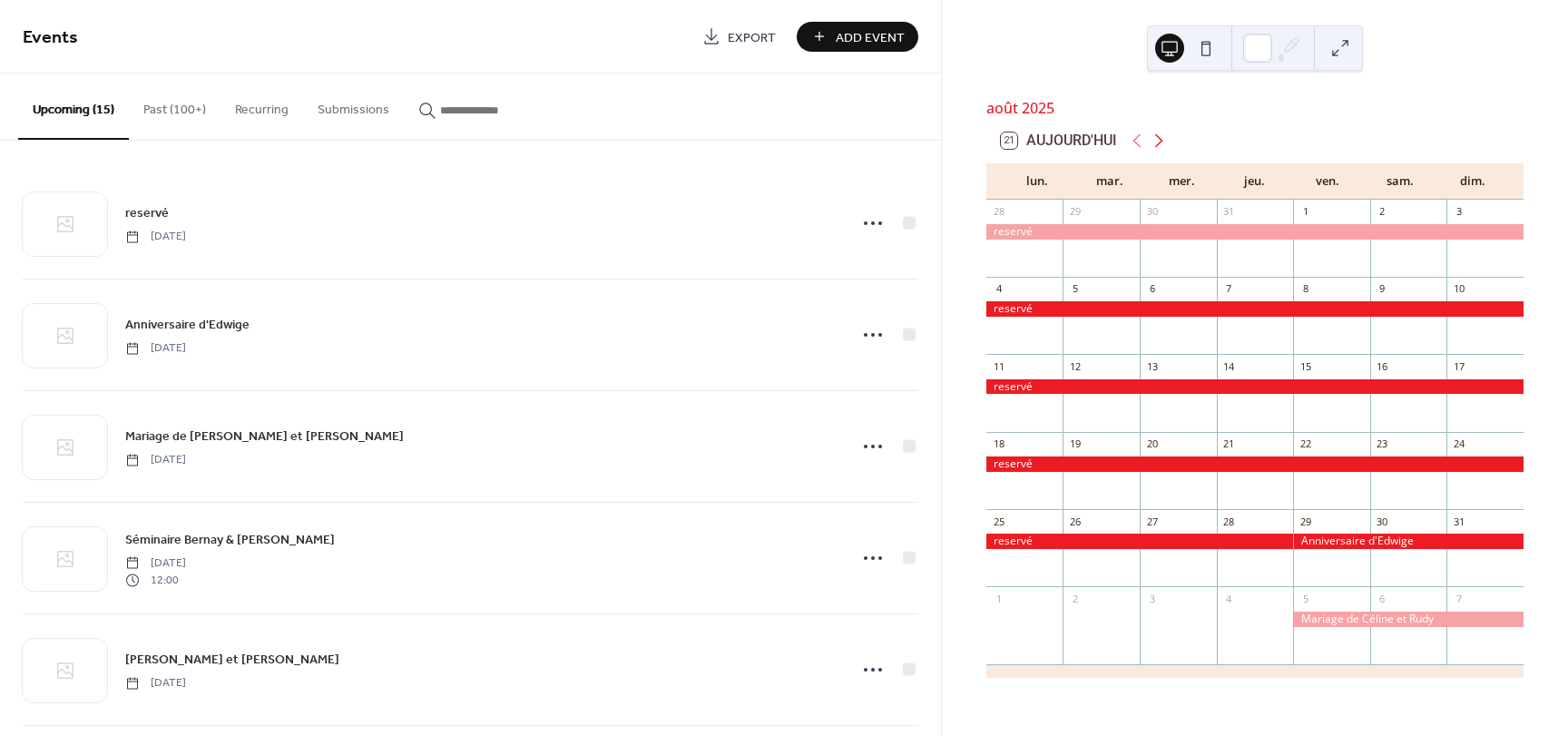 click 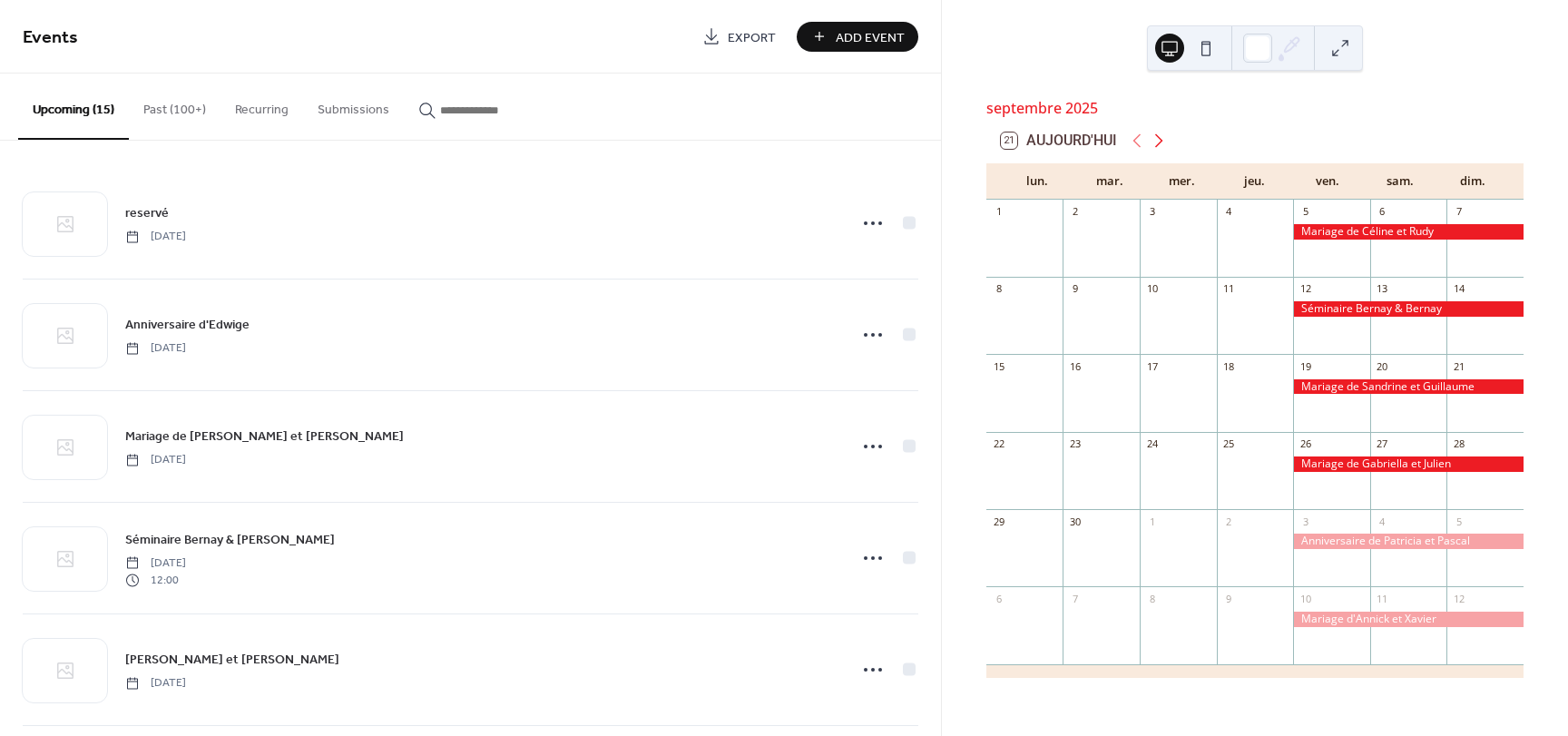 click 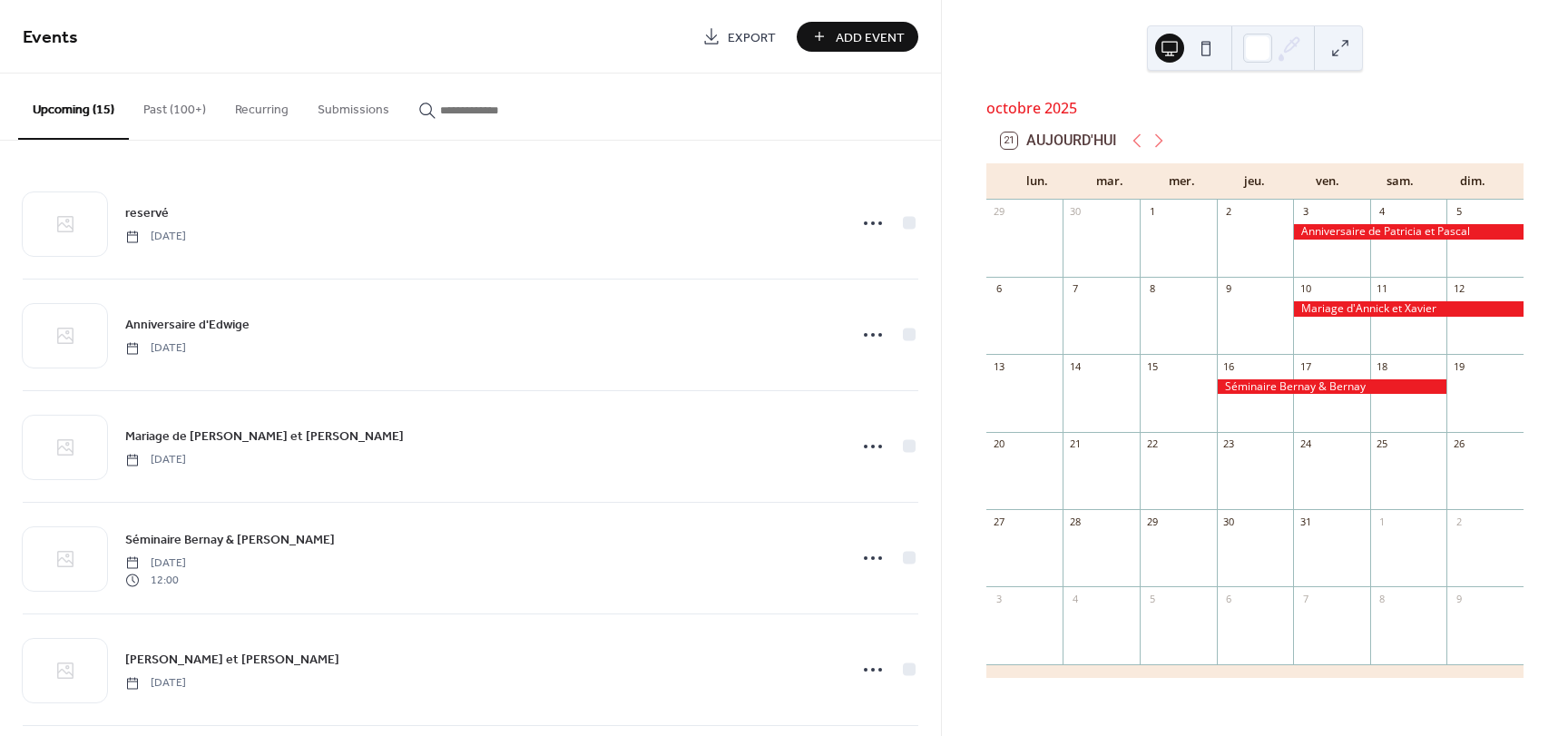 click at bounding box center [1332, 387] 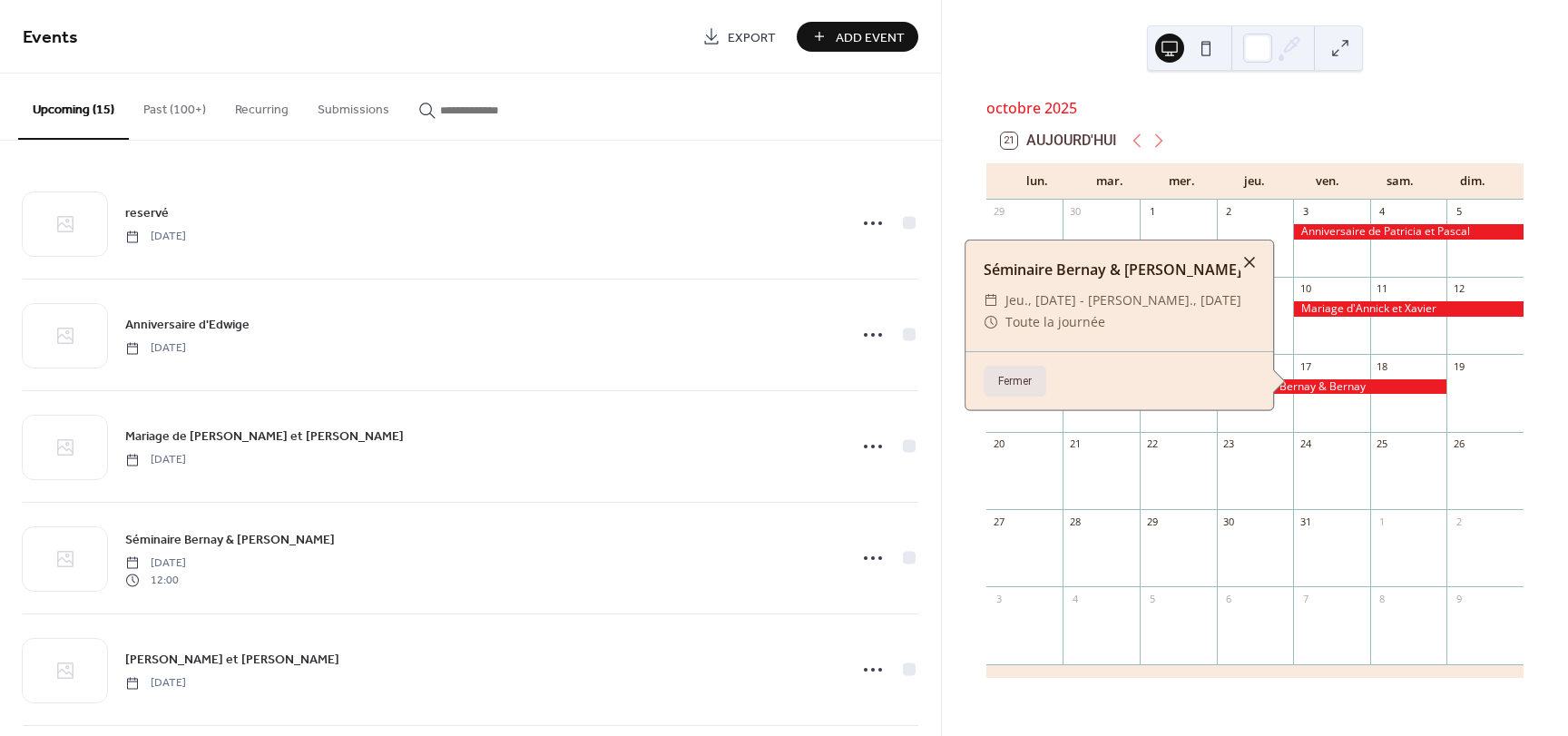 click at bounding box center (1250, 262) 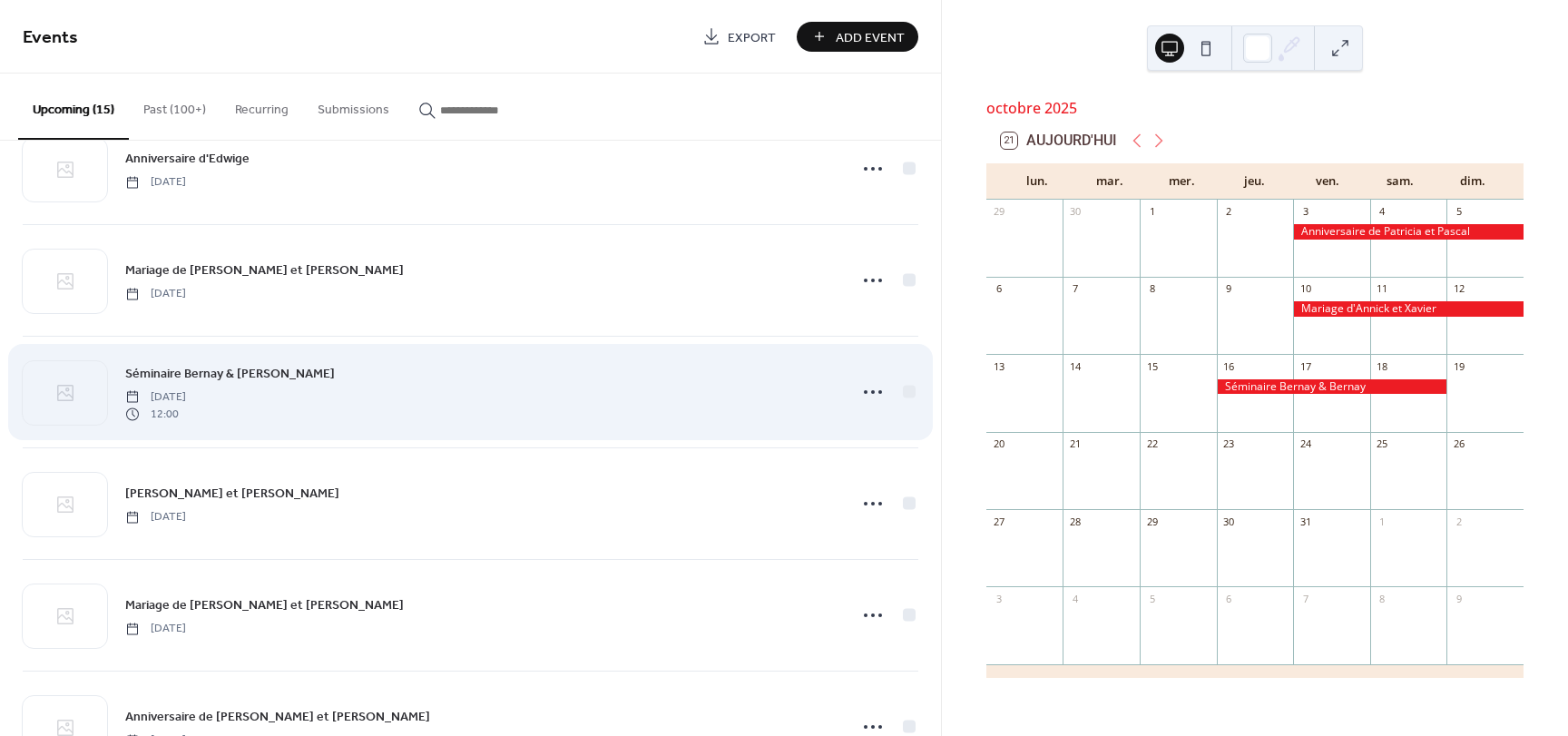 scroll, scrollTop: 182, scrollLeft: 0, axis: vertical 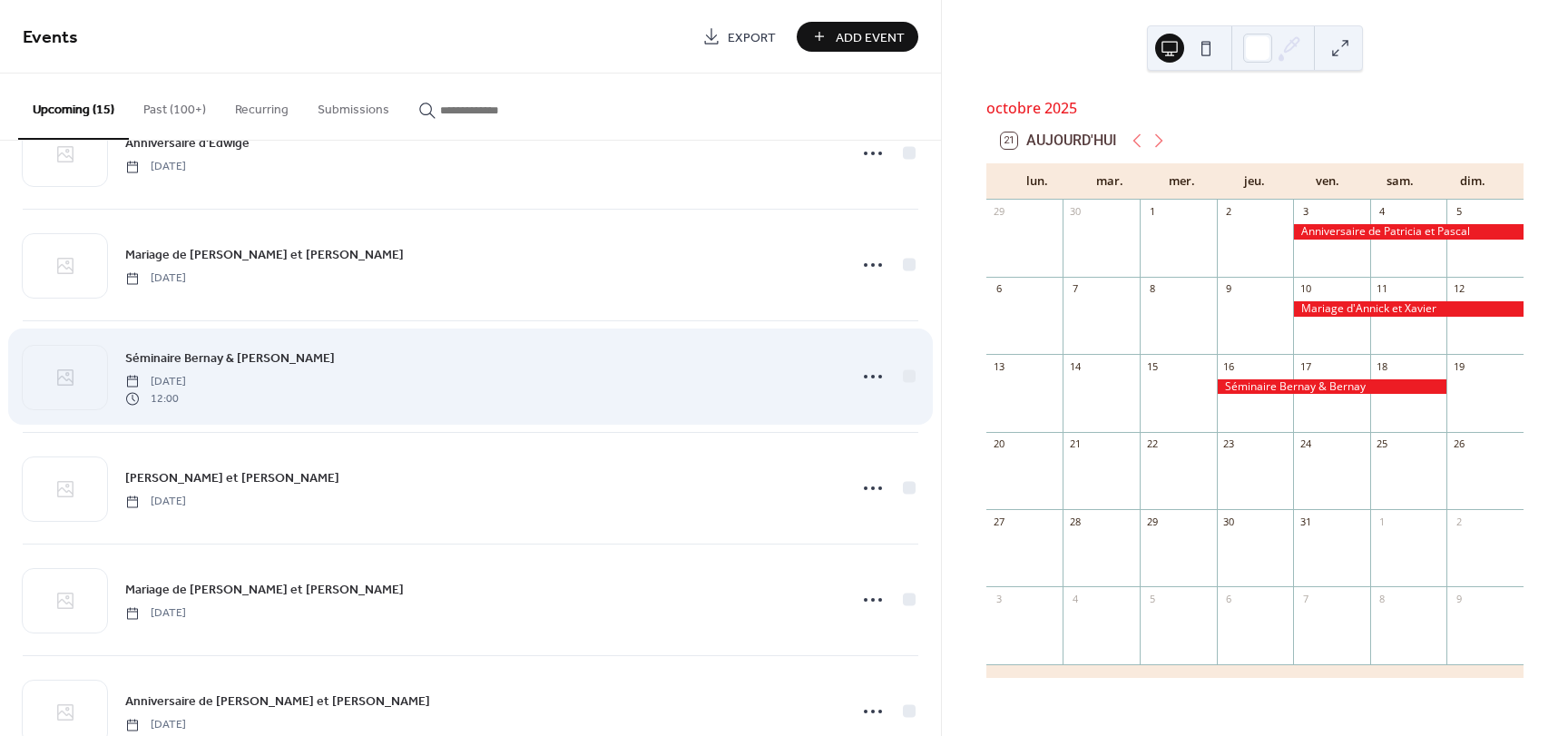 click on "Séminaire Bernay & Bernay [DATE] 12:00" at bounding box center (480, 377) 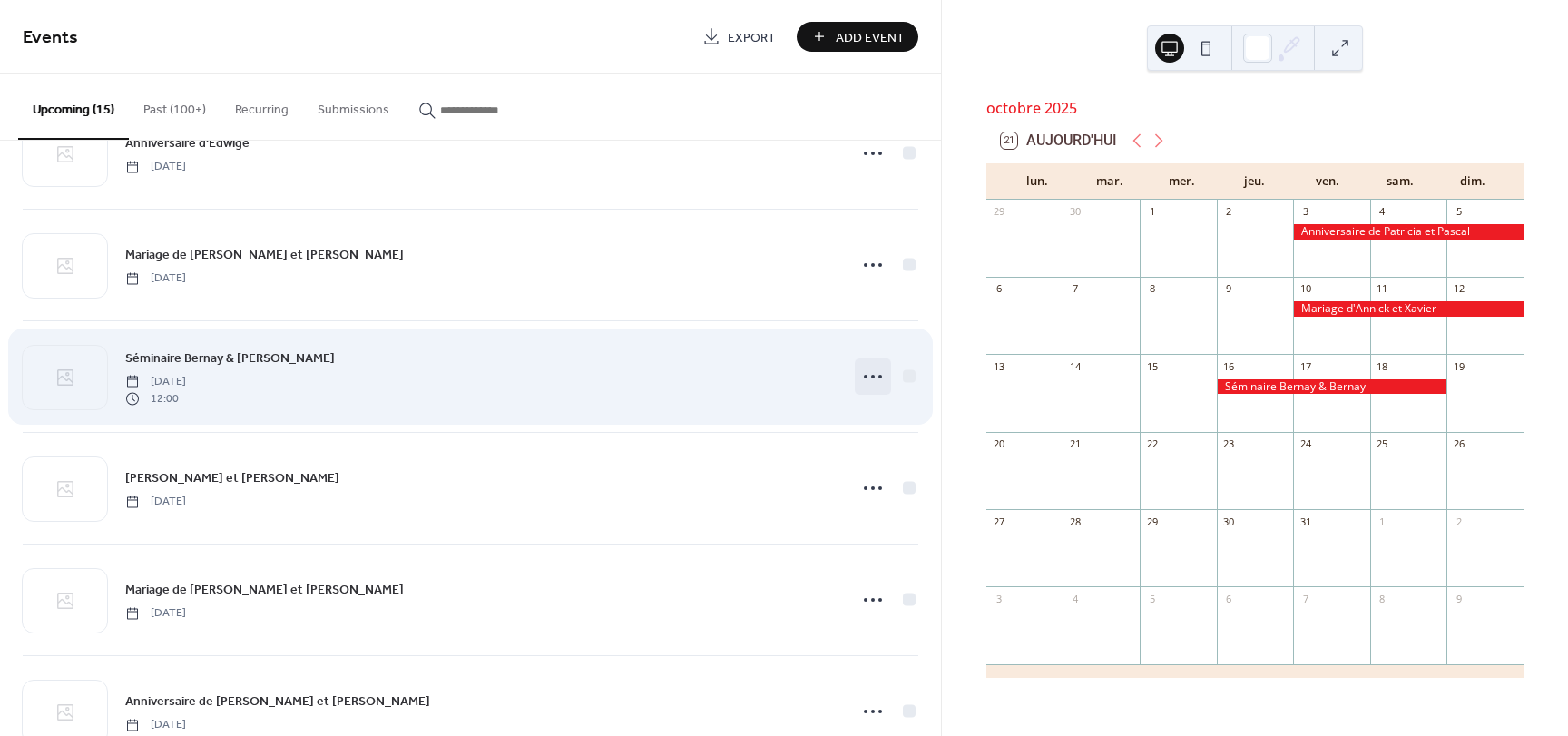 click 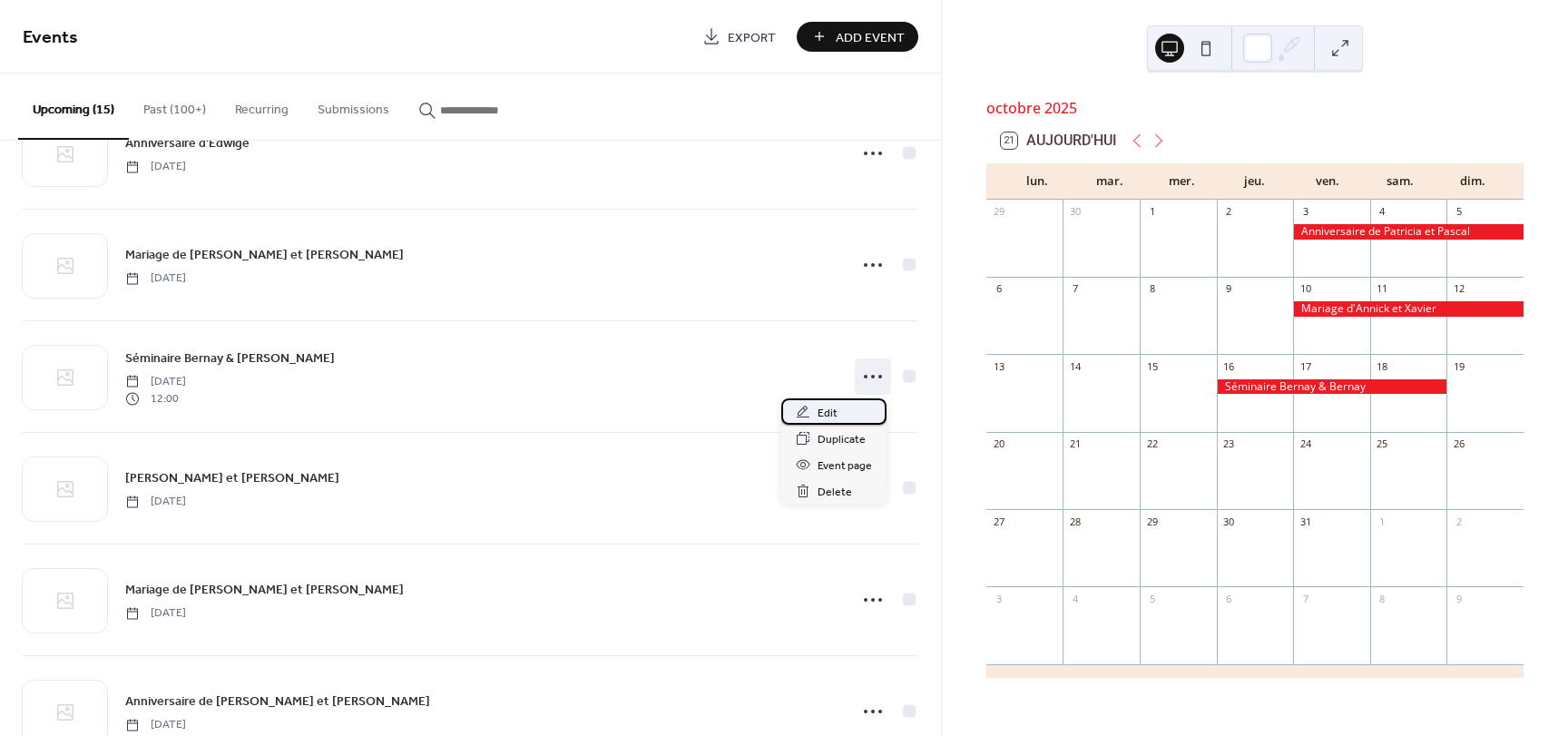 click on "Edit" at bounding box center [828, 413] 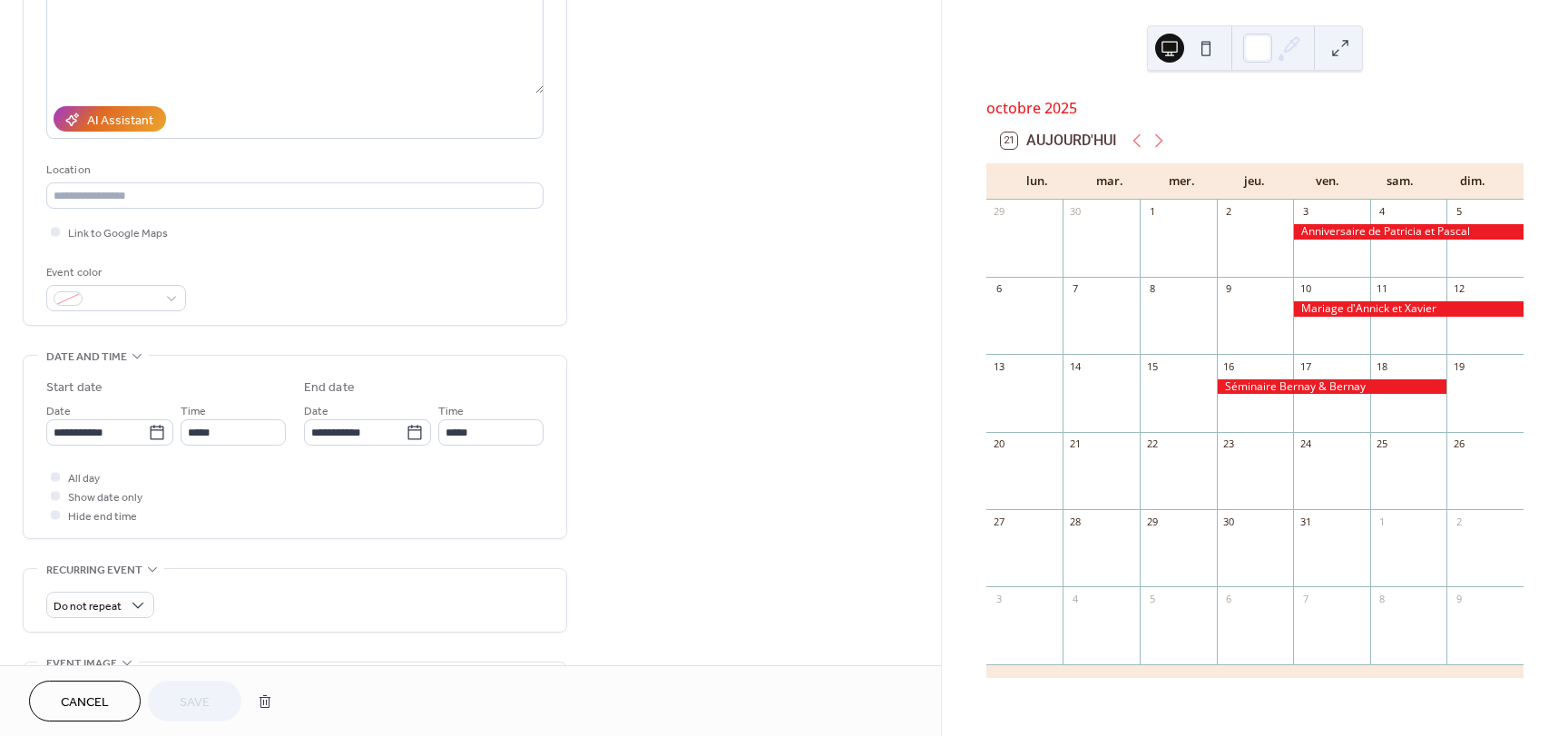 scroll, scrollTop: 182, scrollLeft: 0, axis: vertical 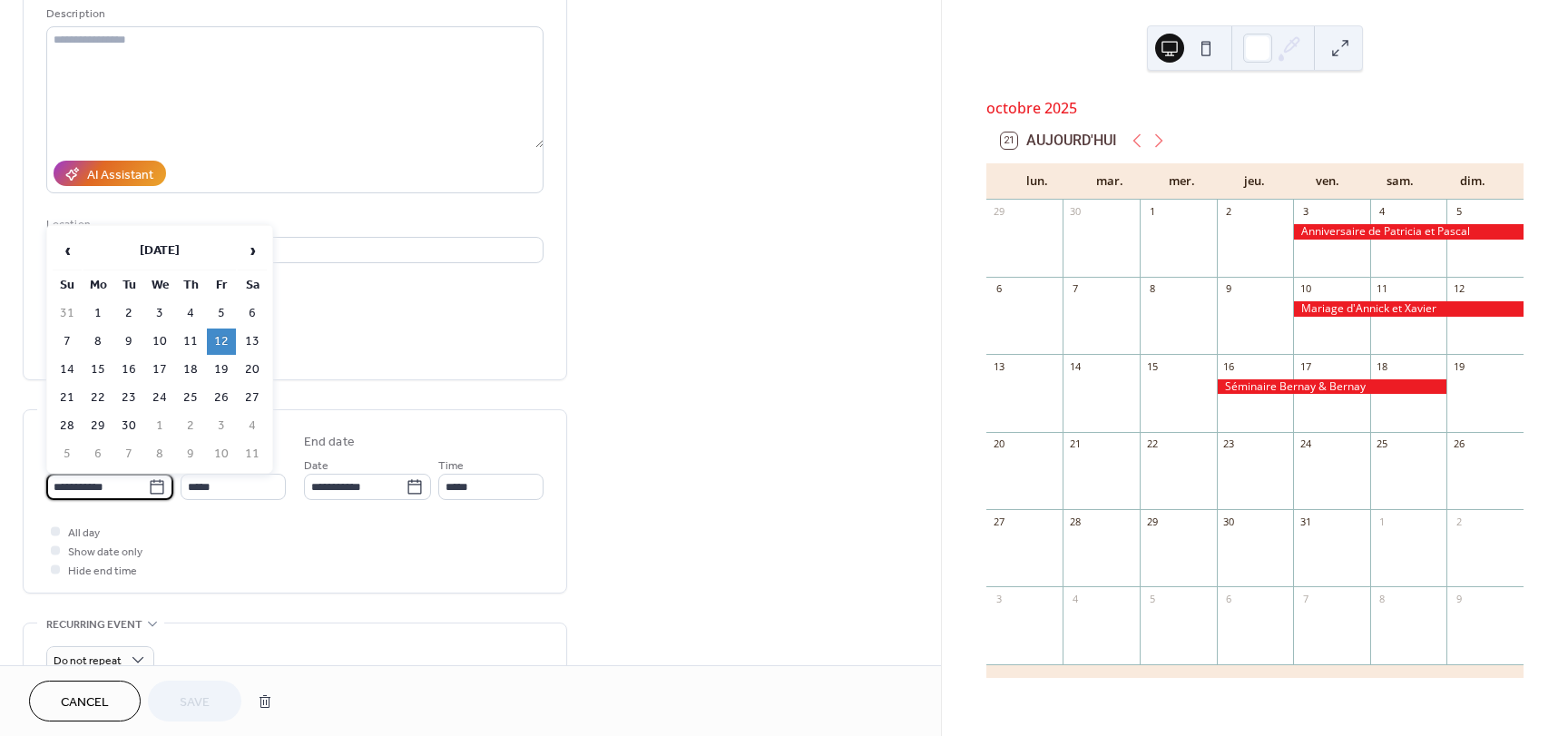 click on "**********" at bounding box center (97, 486) 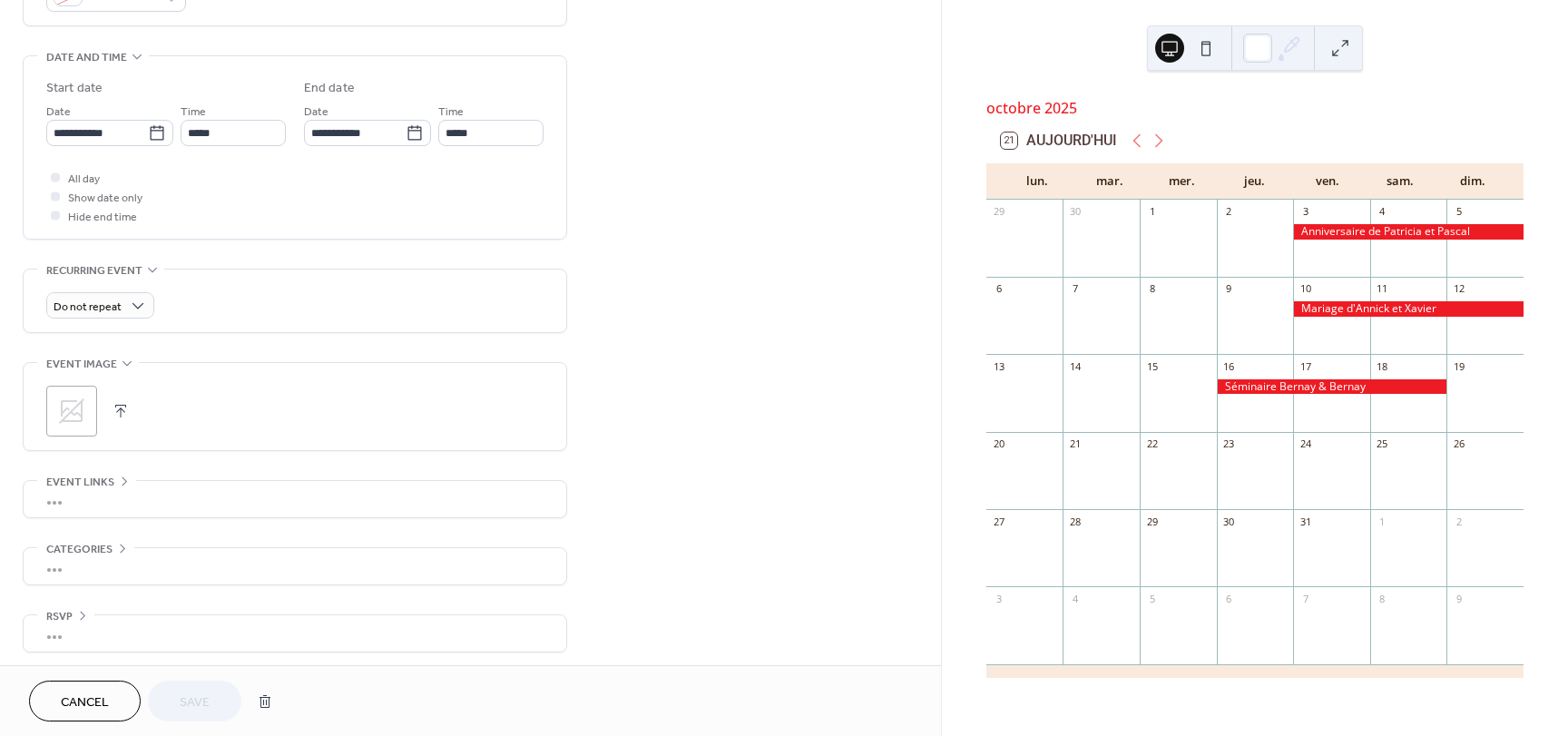scroll, scrollTop: 541, scrollLeft: 0, axis: vertical 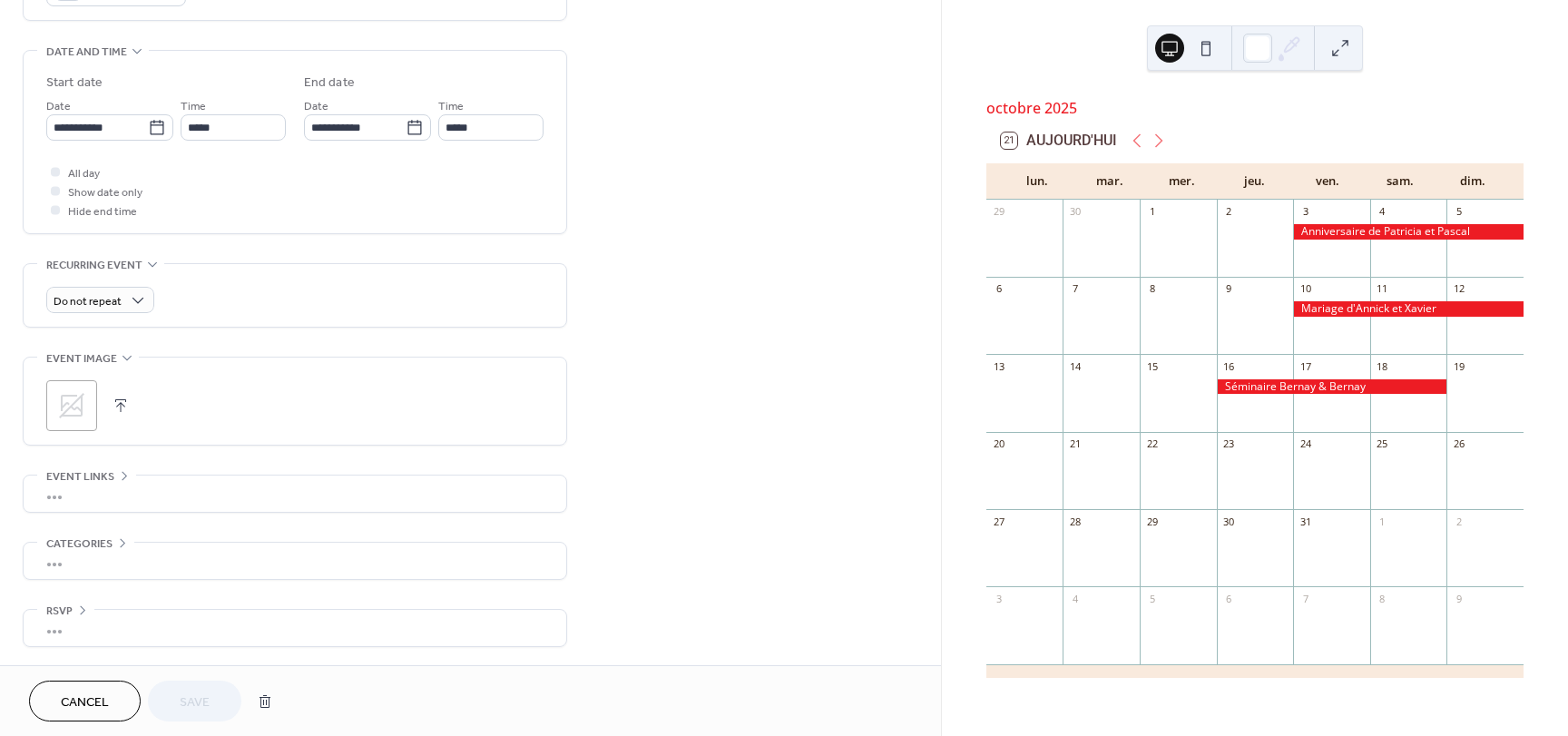 click on "Cancel" at bounding box center (84, 701) 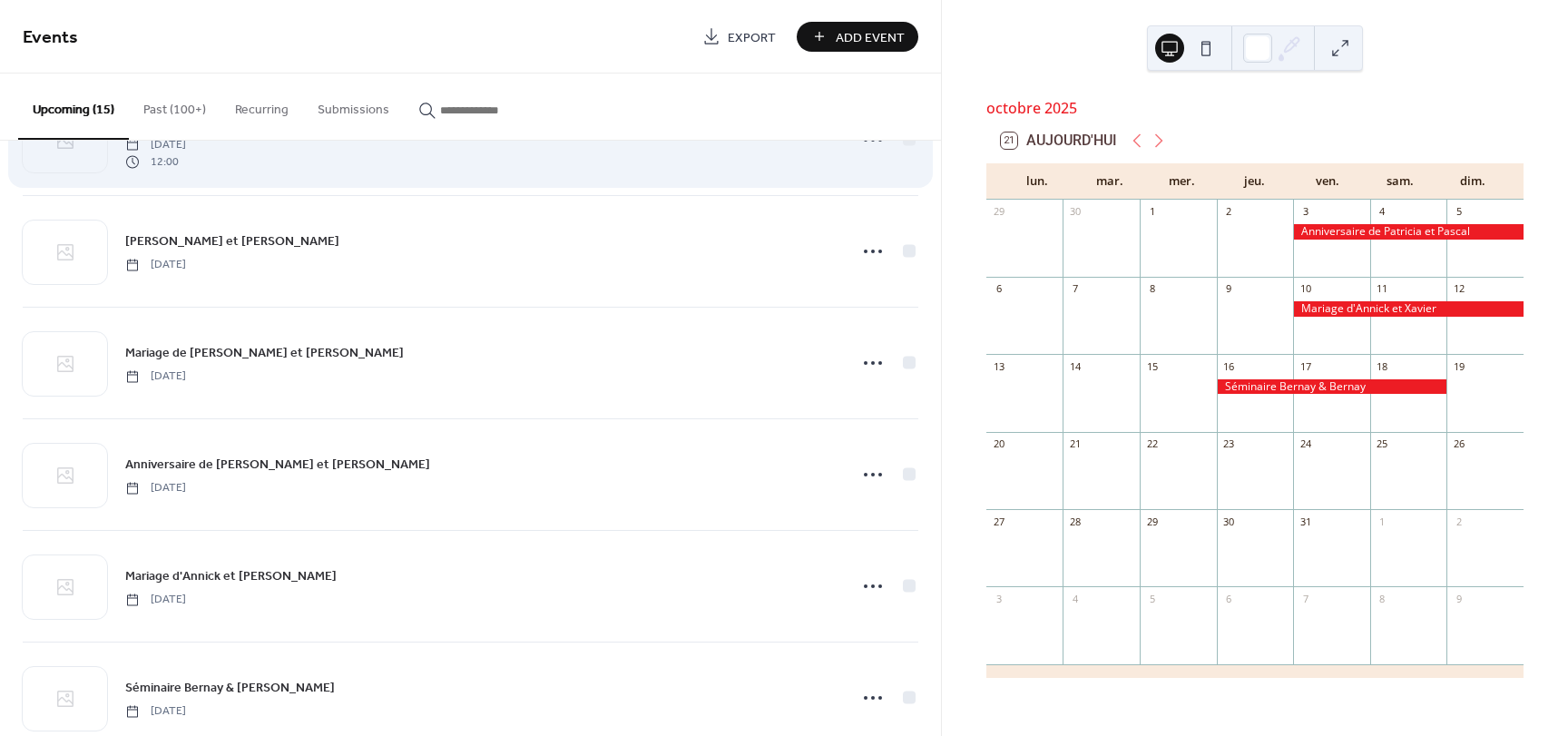 scroll, scrollTop: 454, scrollLeft: 0, axis: vertical 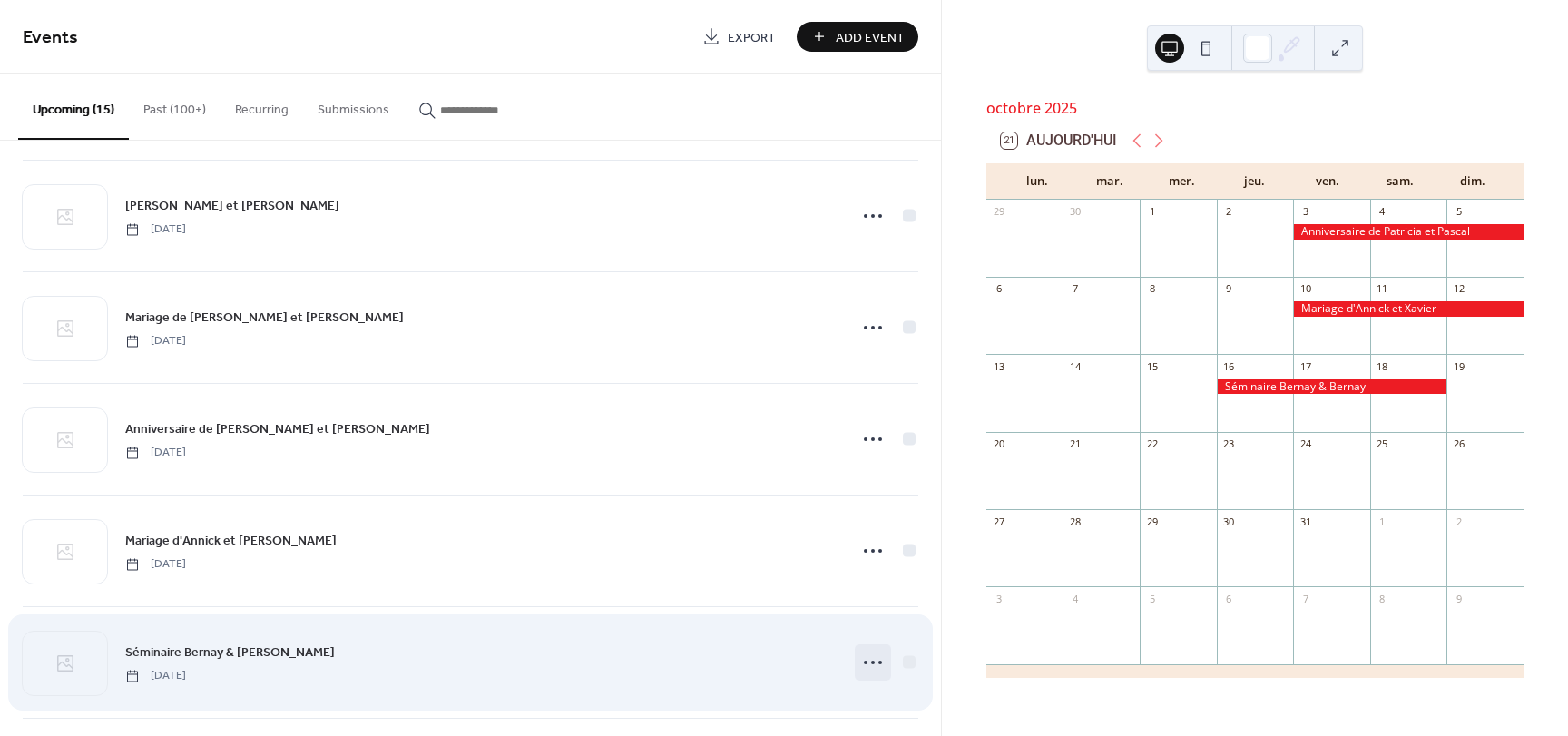 click 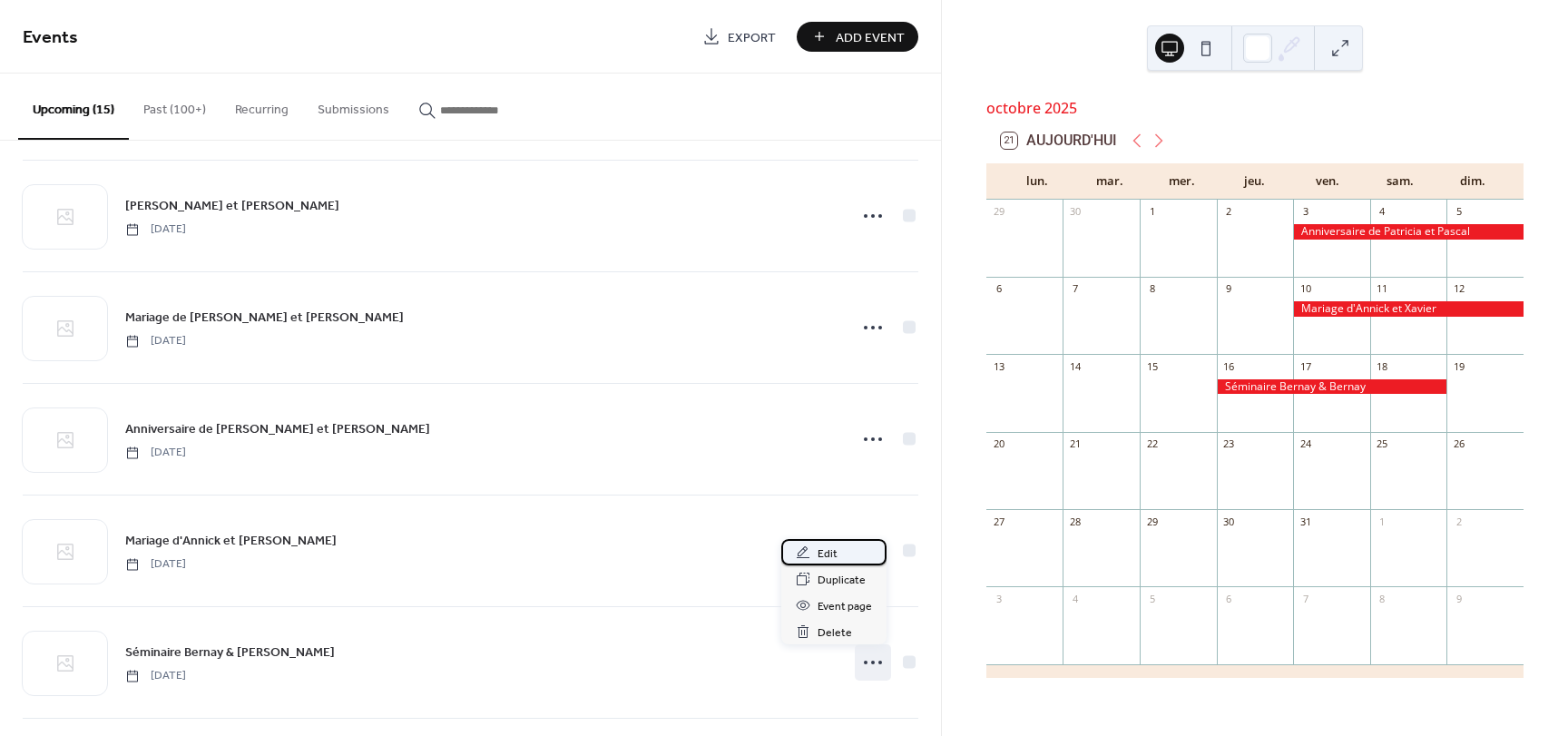 click on "Edit" at bounding box center (828, 554) 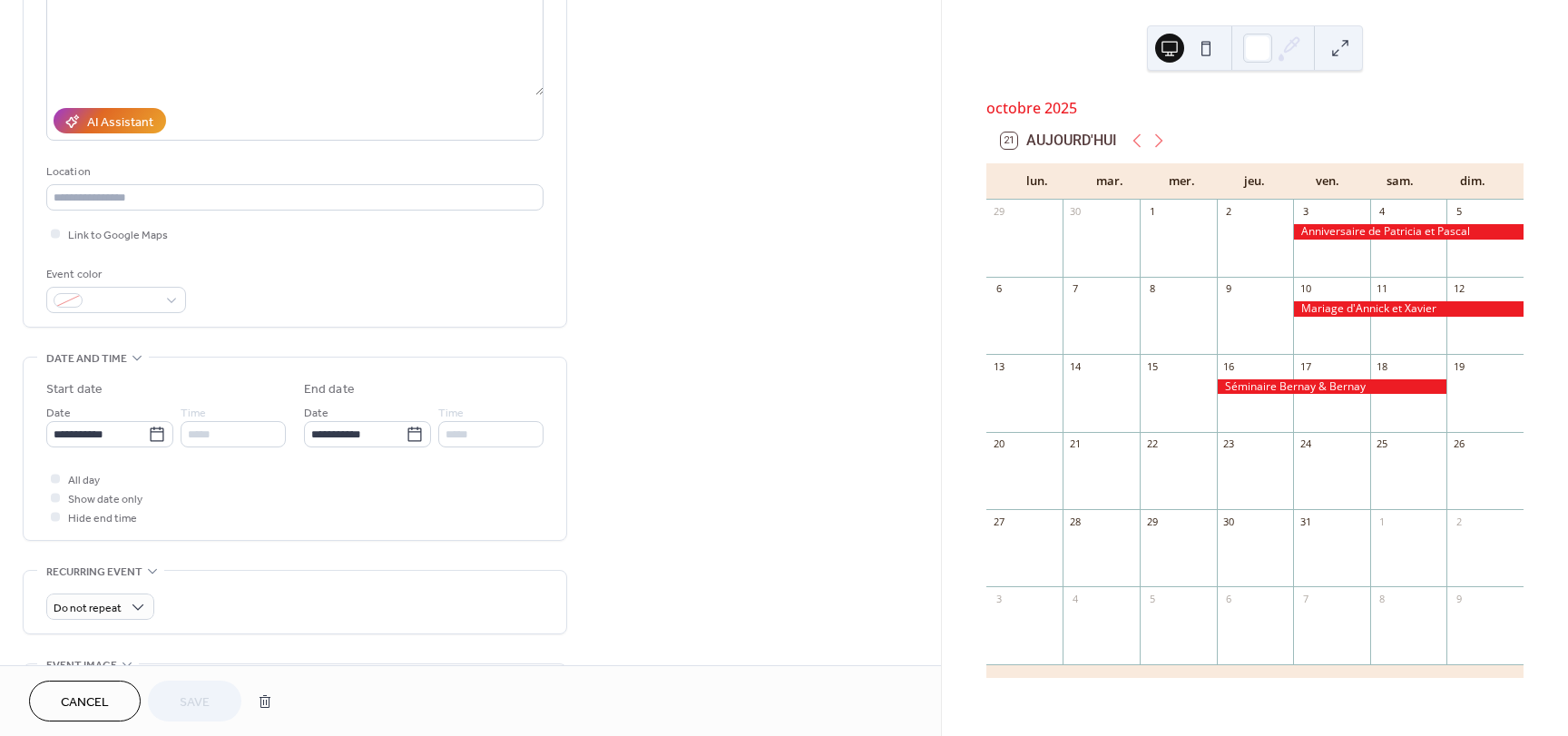 scroll, scrollTop: 272, scrollLeft: 0, axis: vertical 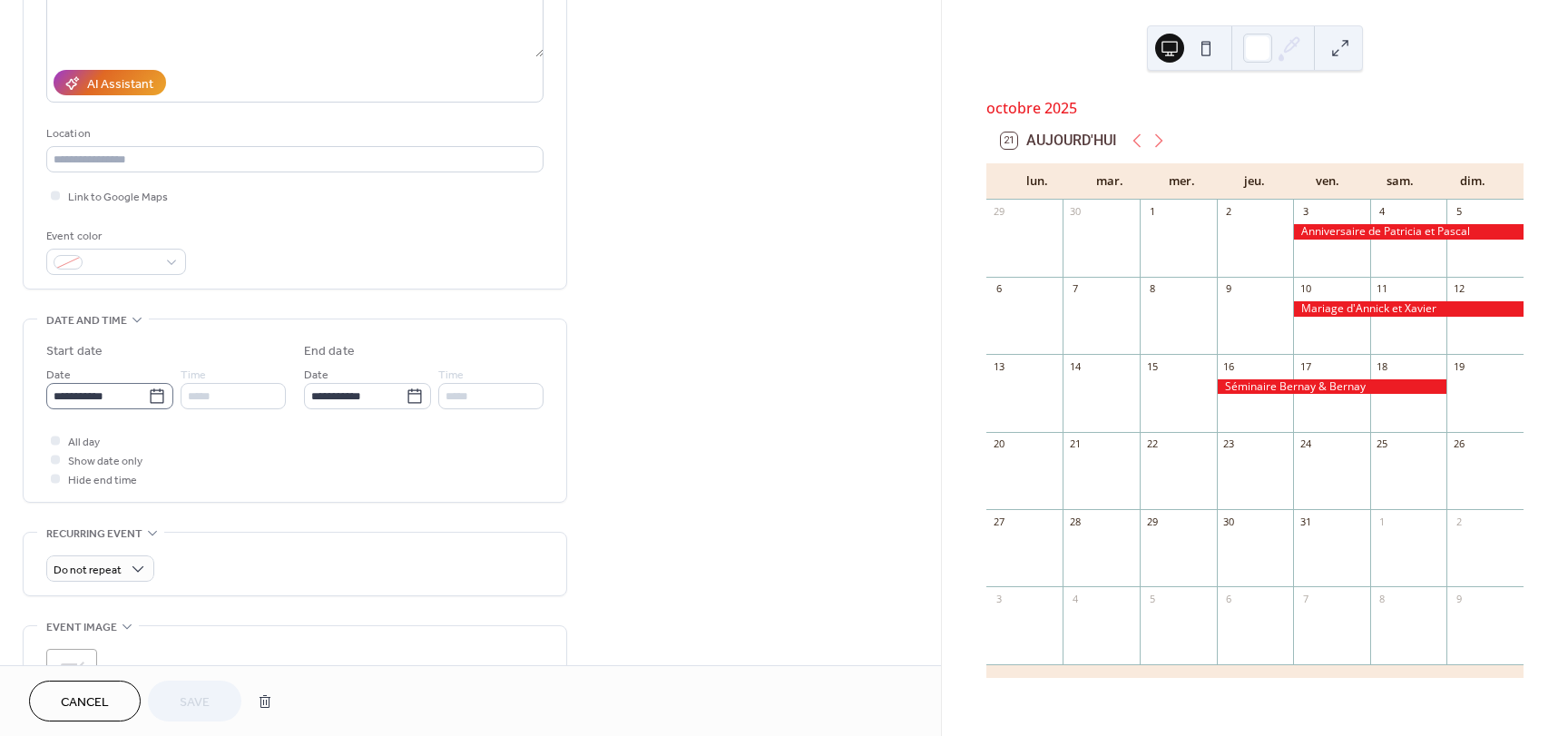 click 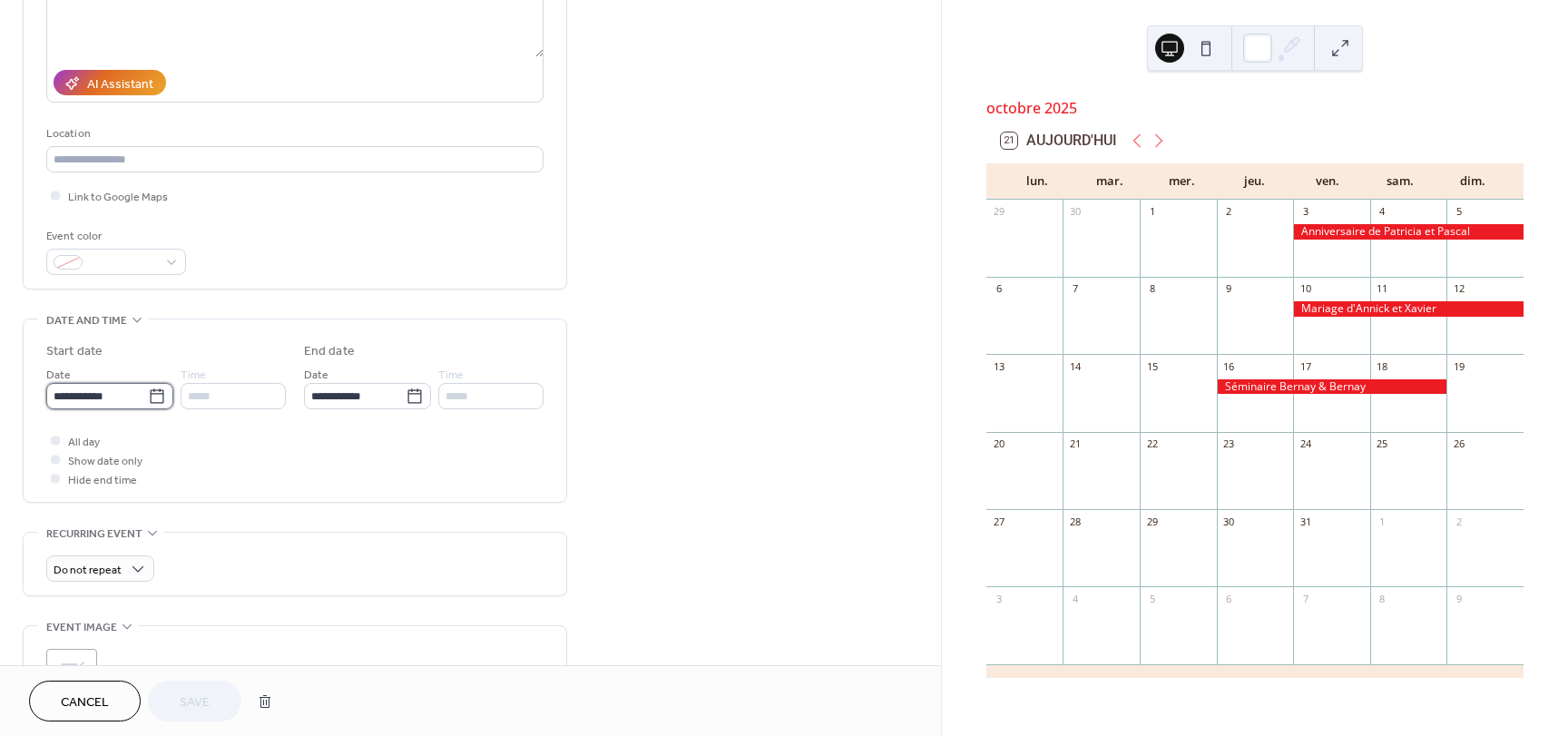 click on "**********" at bounding box center (97, 396) 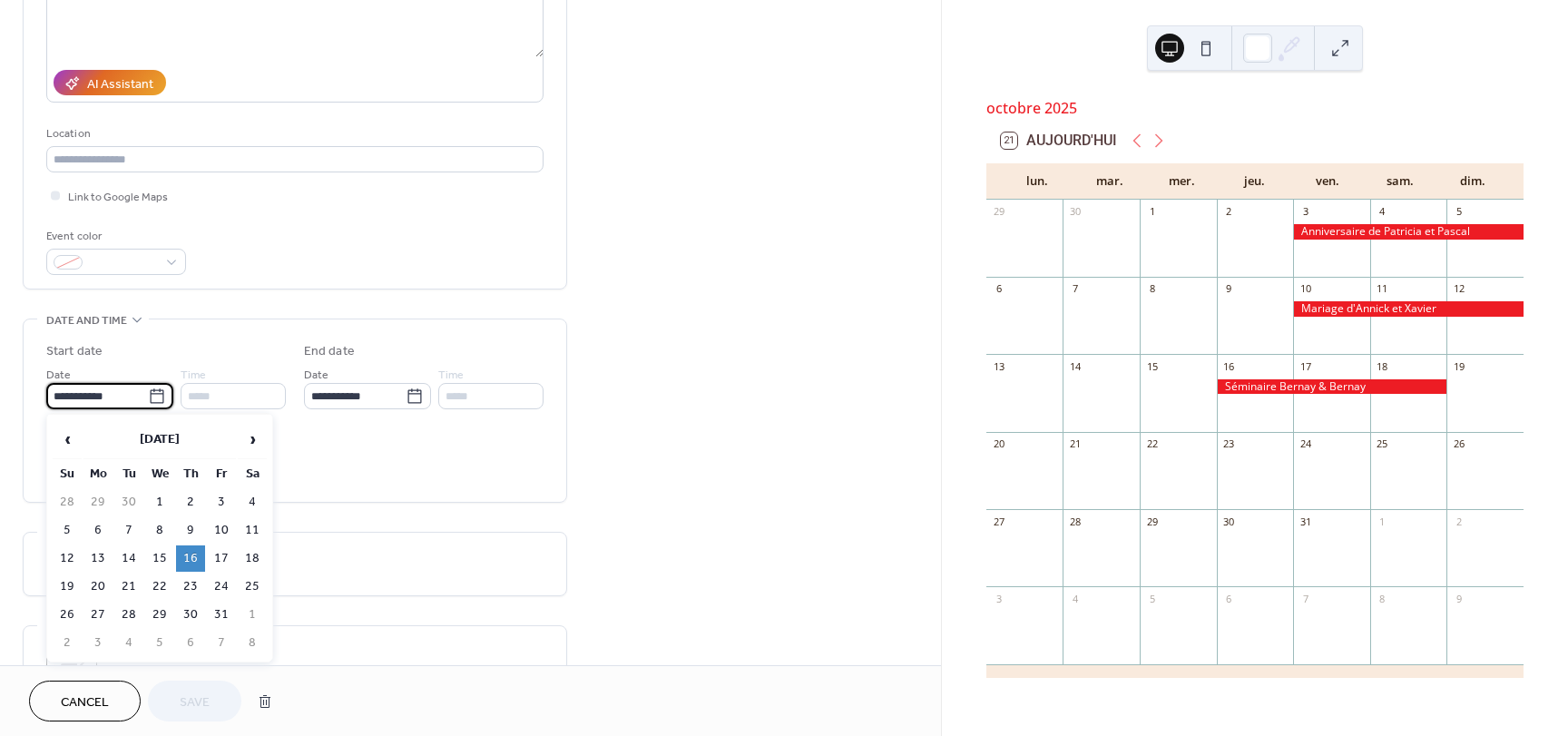 click on "17" at bounding box center (221, 558) 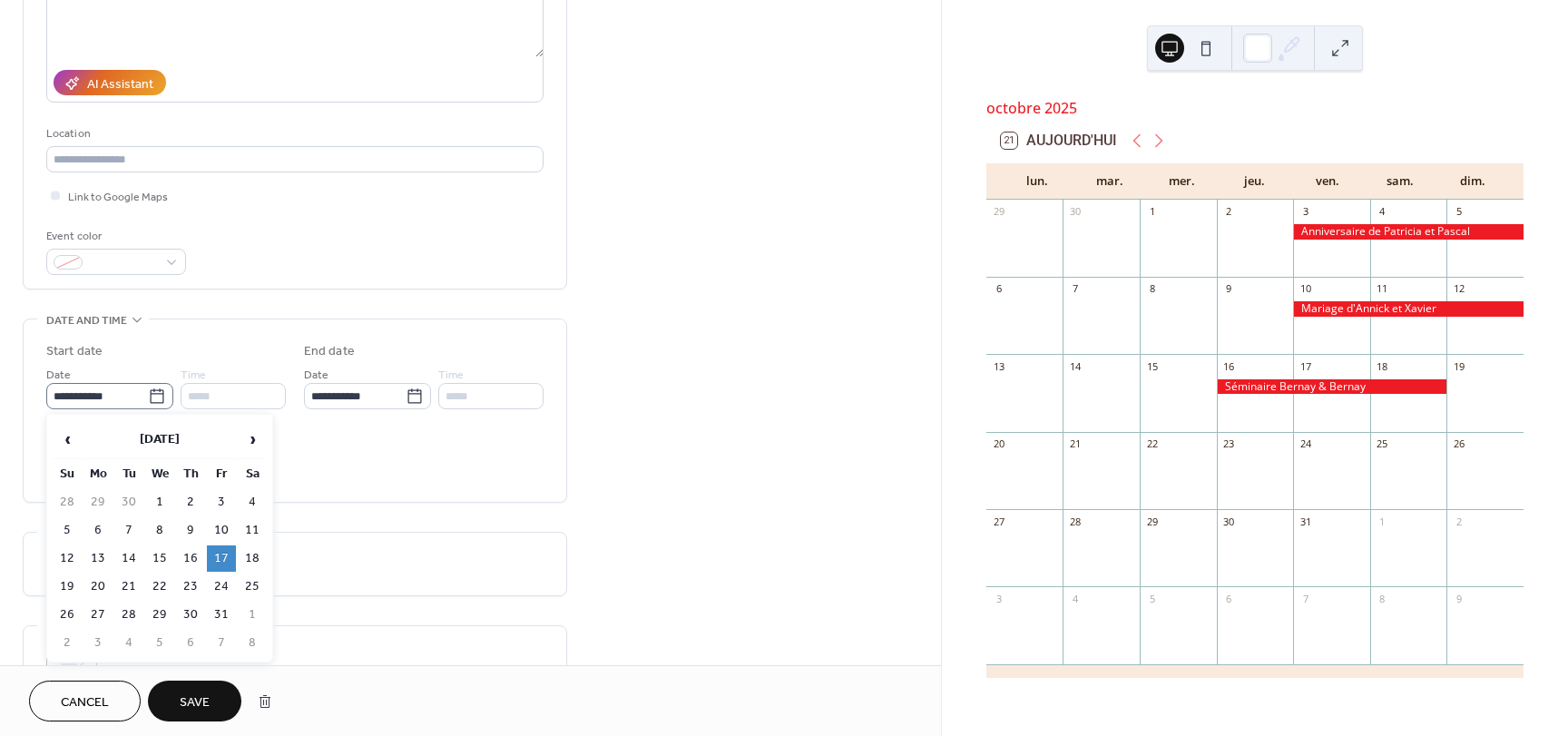 click 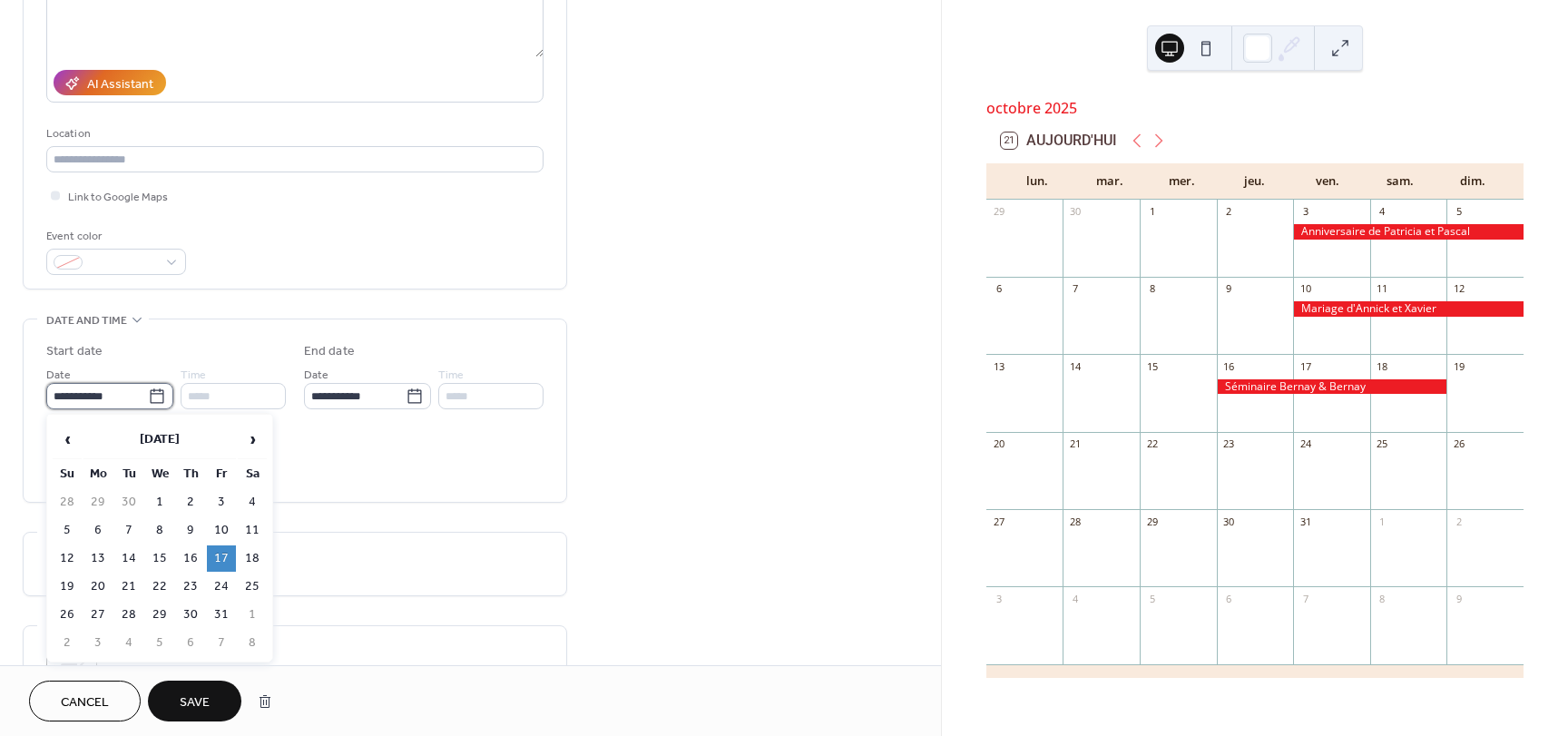 click on "**********" at bounding box center (97, 396) 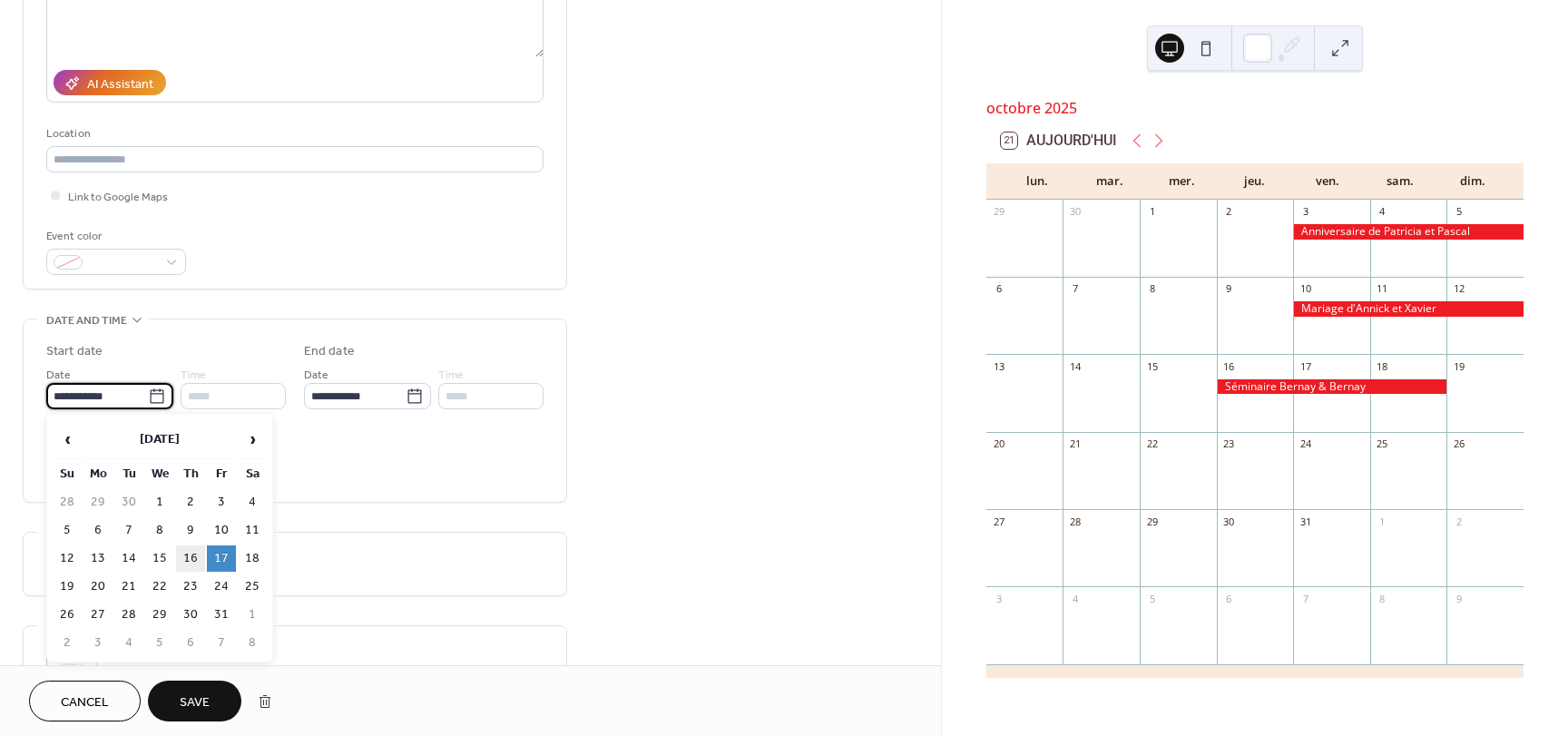 click on "16" at bounding box center (191, 558) 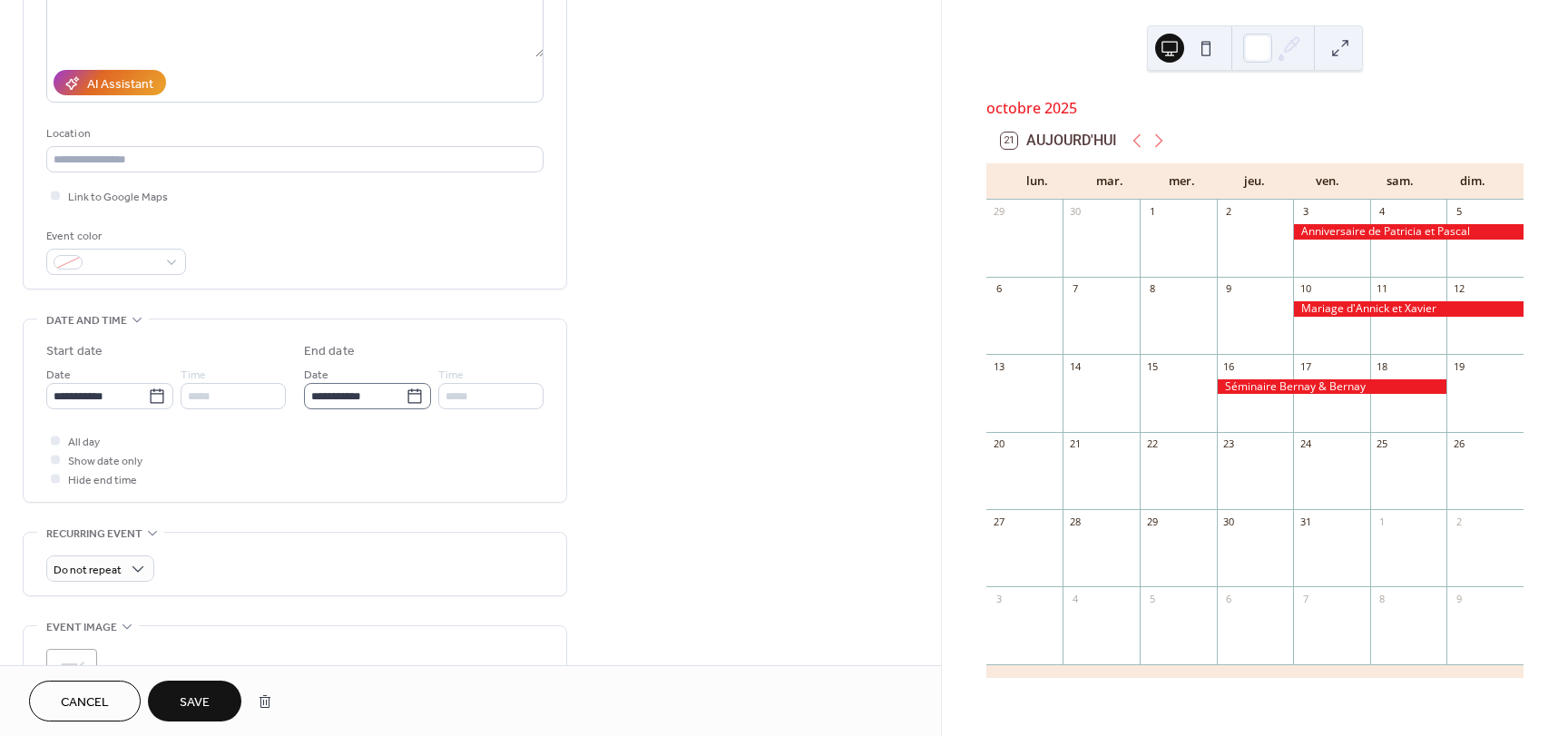click 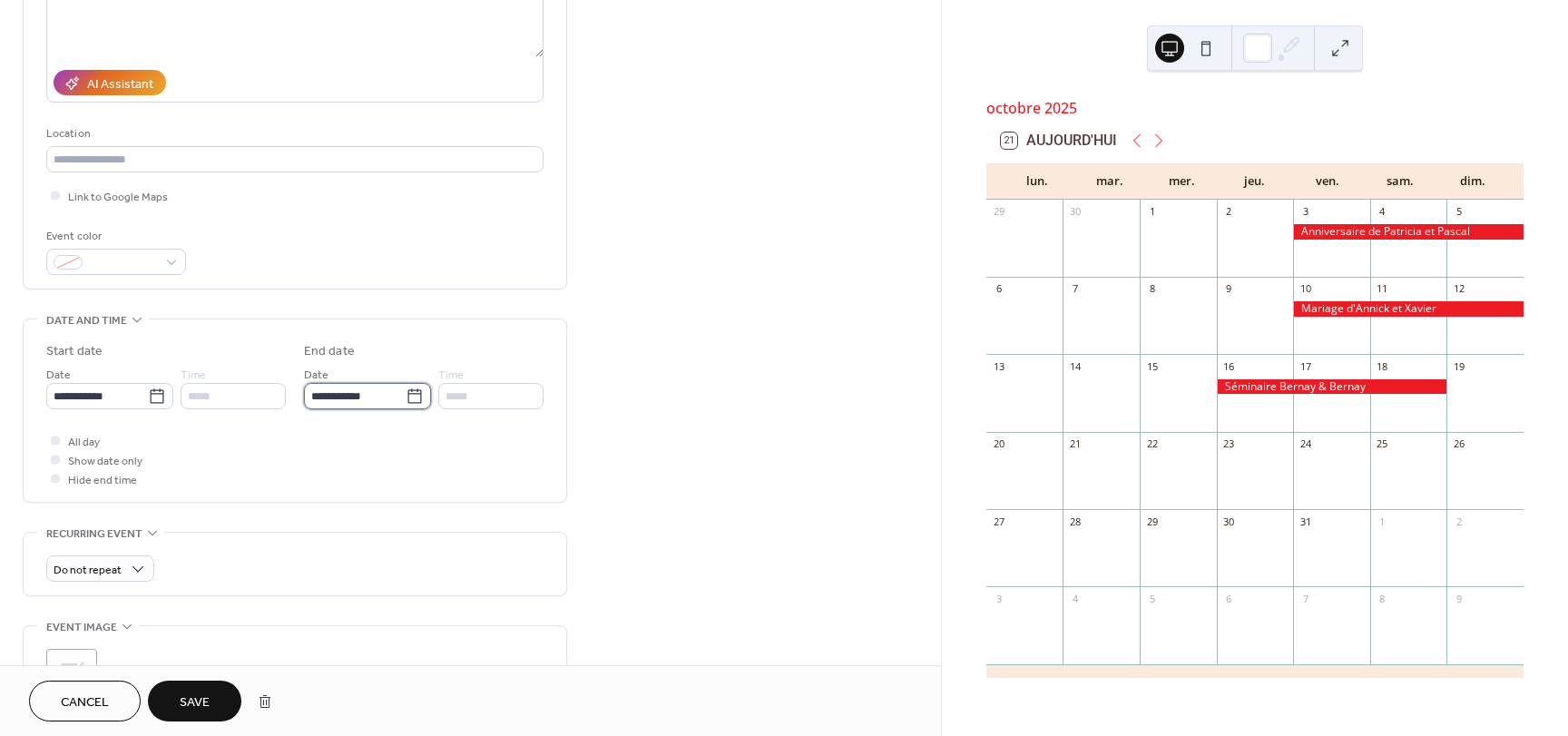click on "**********" at bounding box center [355, 396] 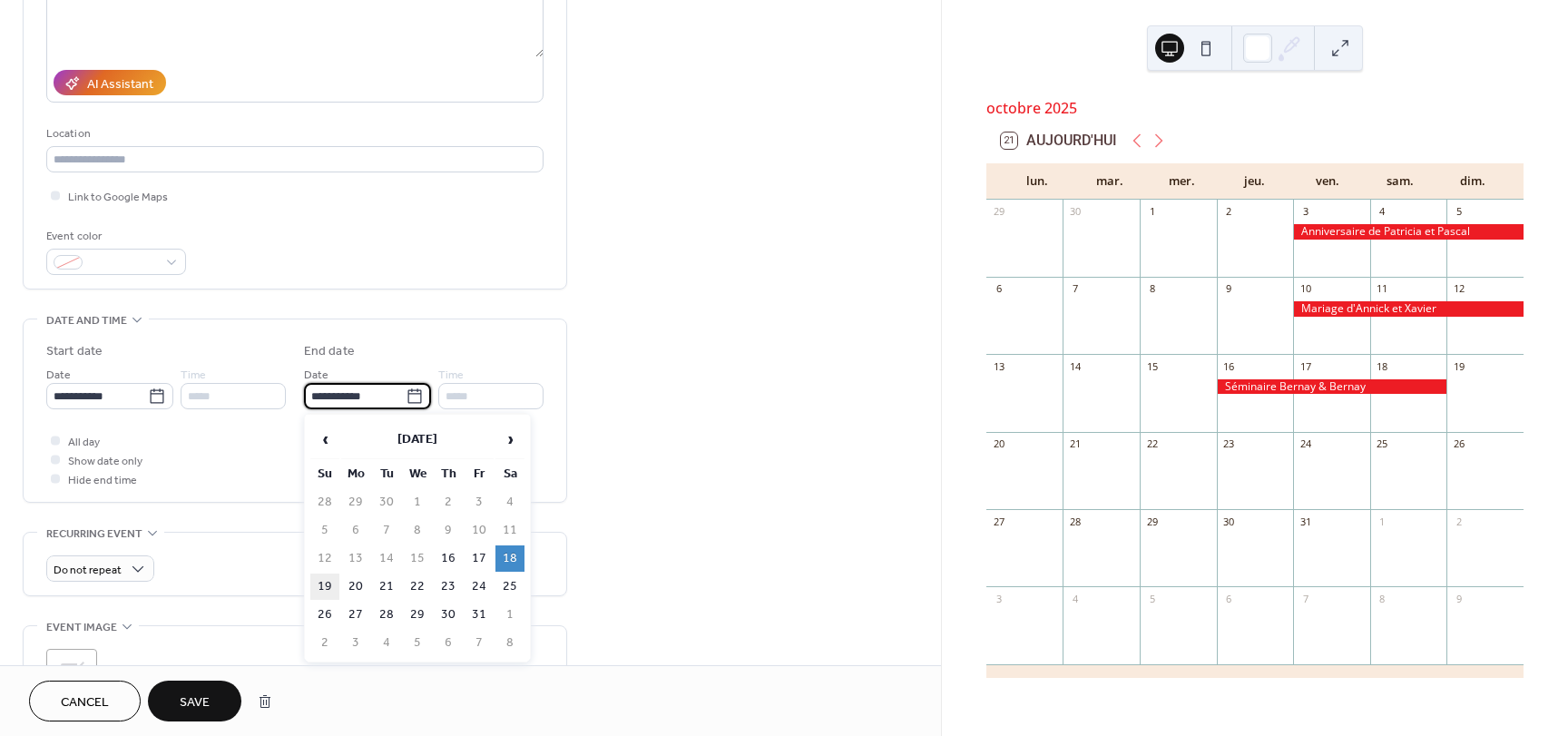 click on "19" at bounding box center (325, 586) 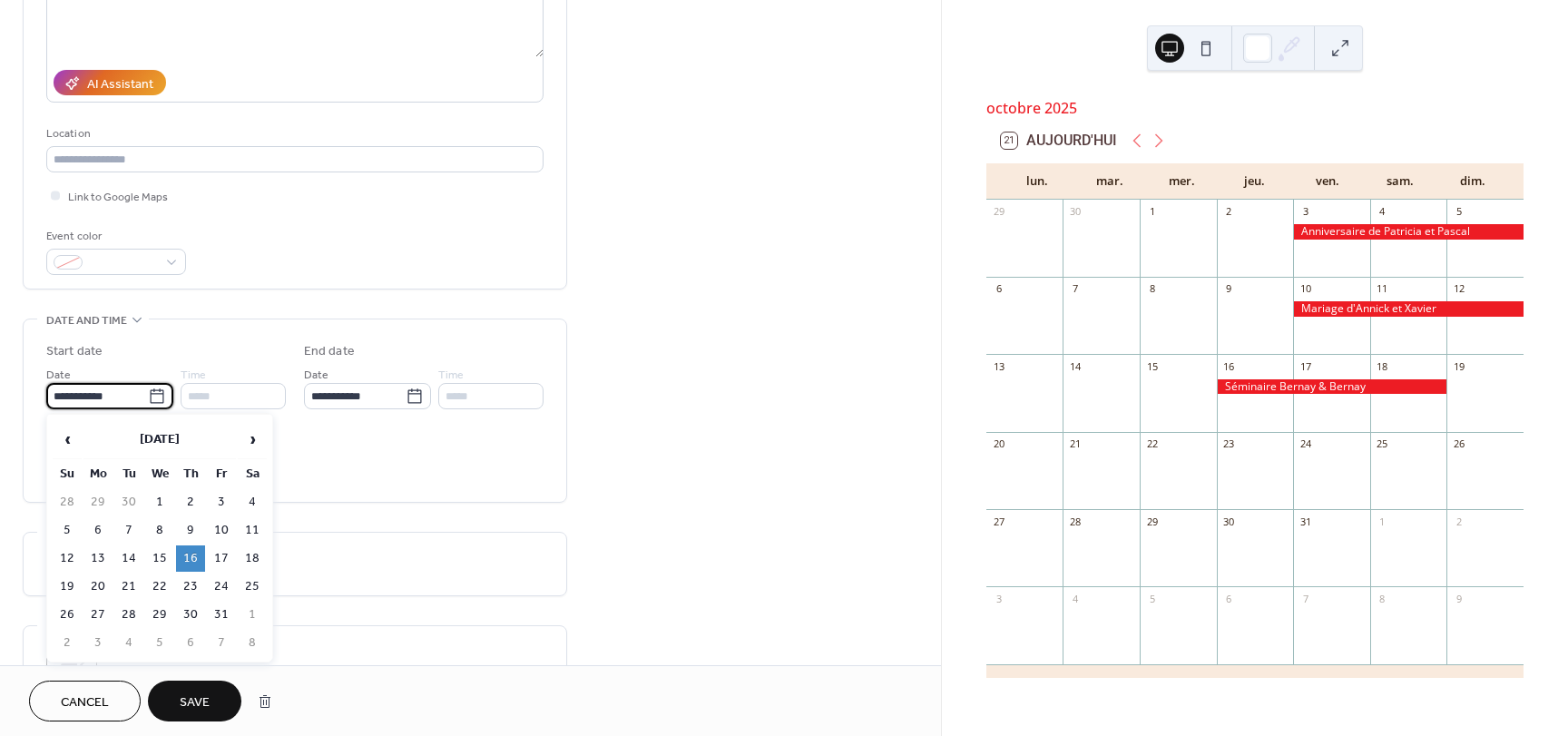 click on "**********" at bounding box center (97, 396) 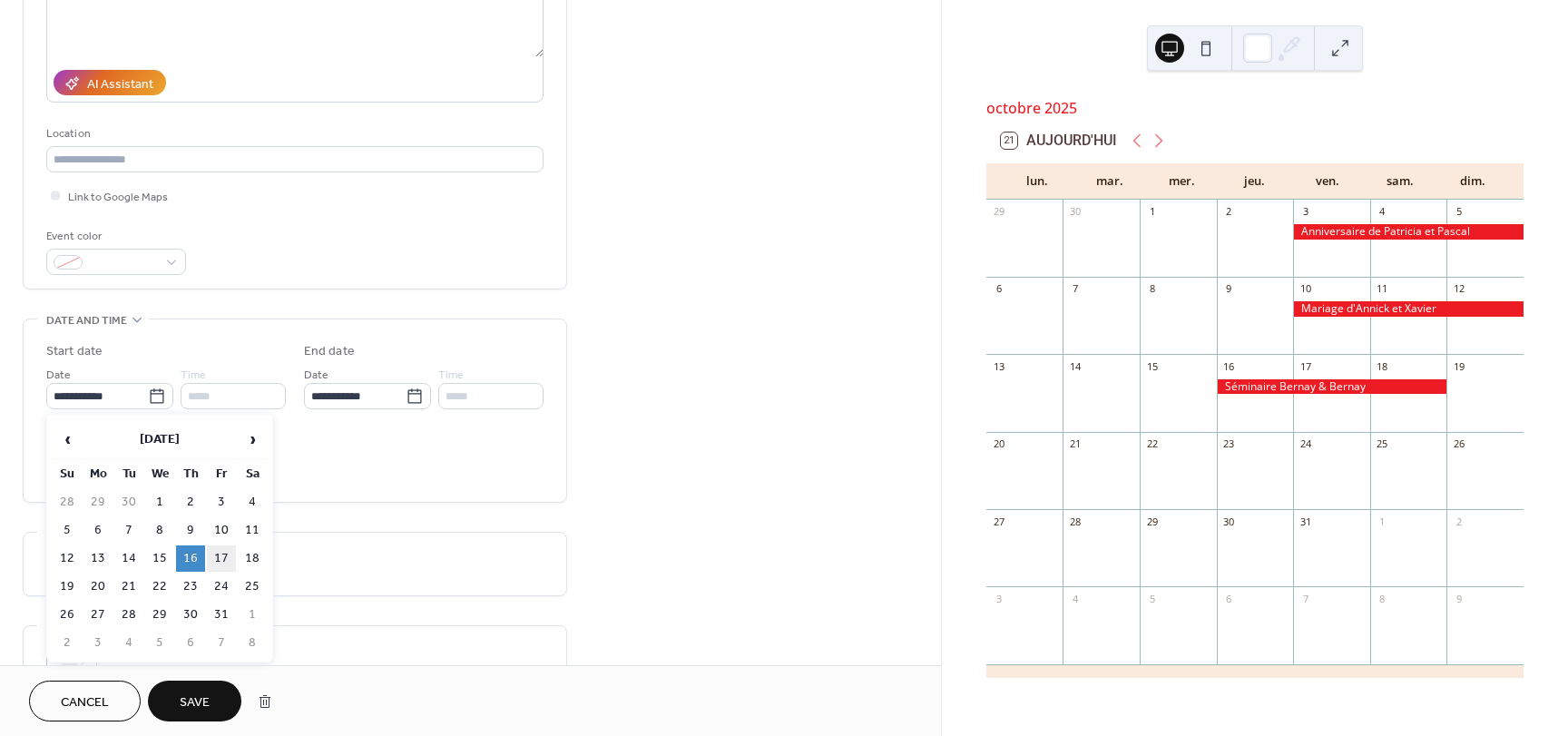 click on "17" at bounding box center (221, 558) 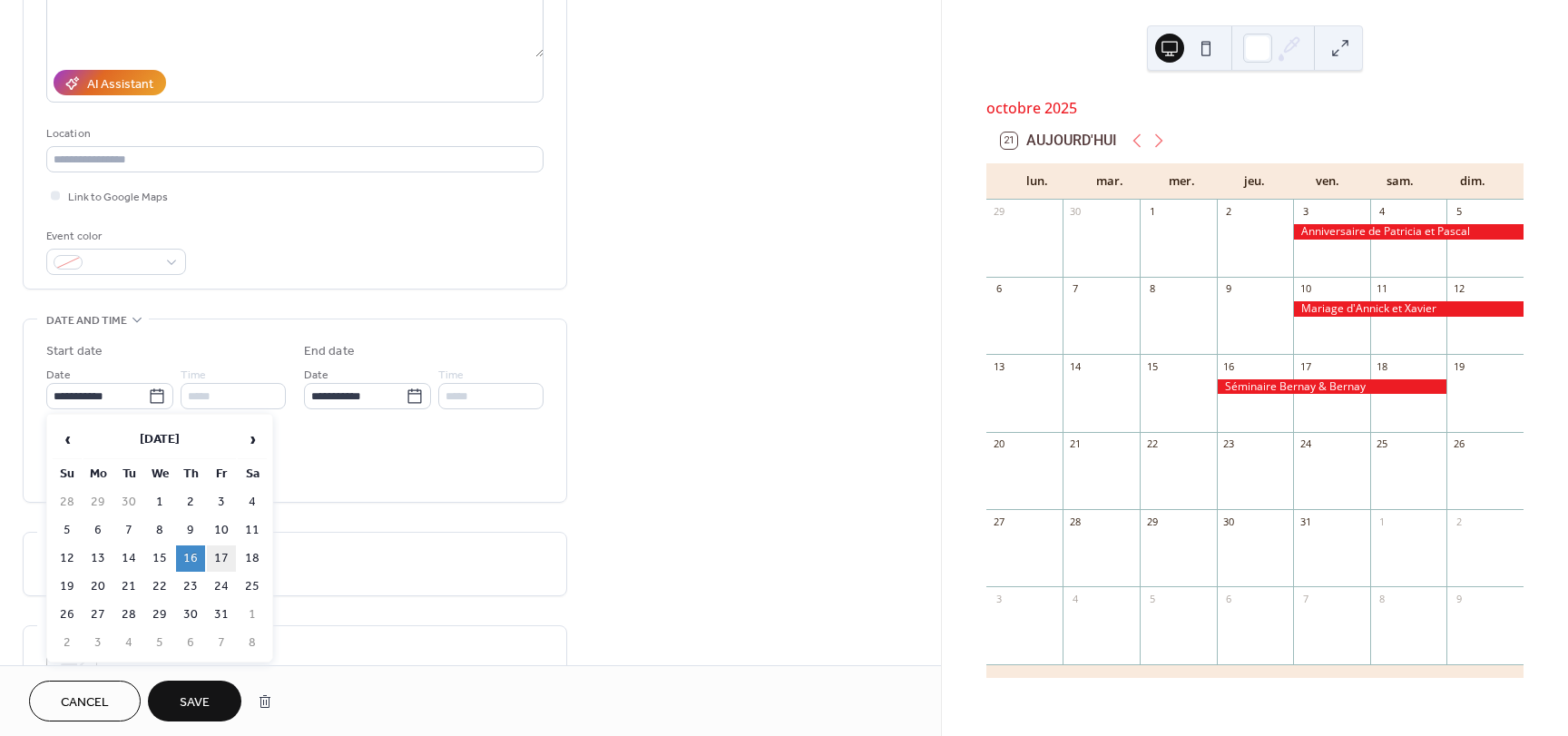 type on "**********" 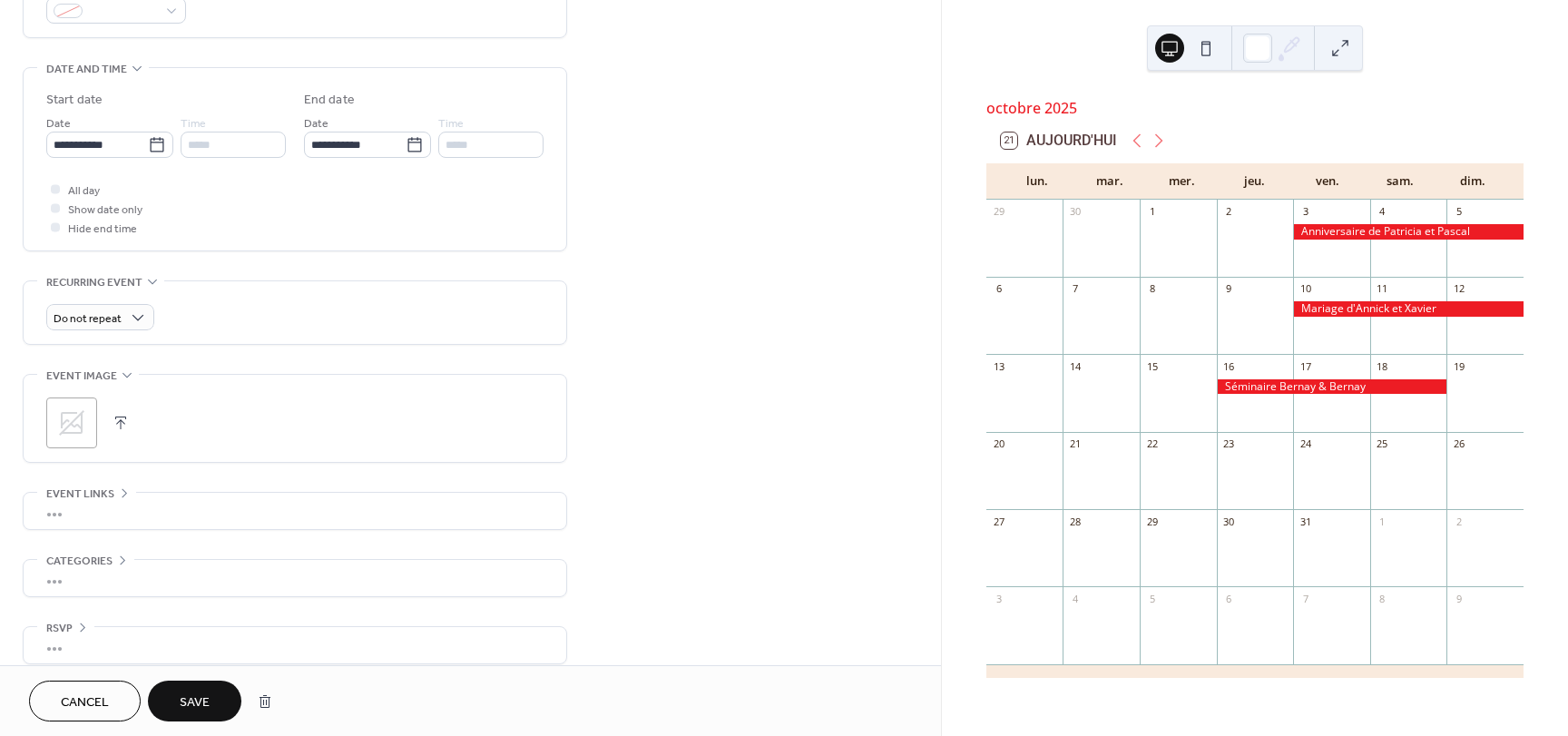scroll, scrollTop: 541, scrollLeft: 0, axis: vertical 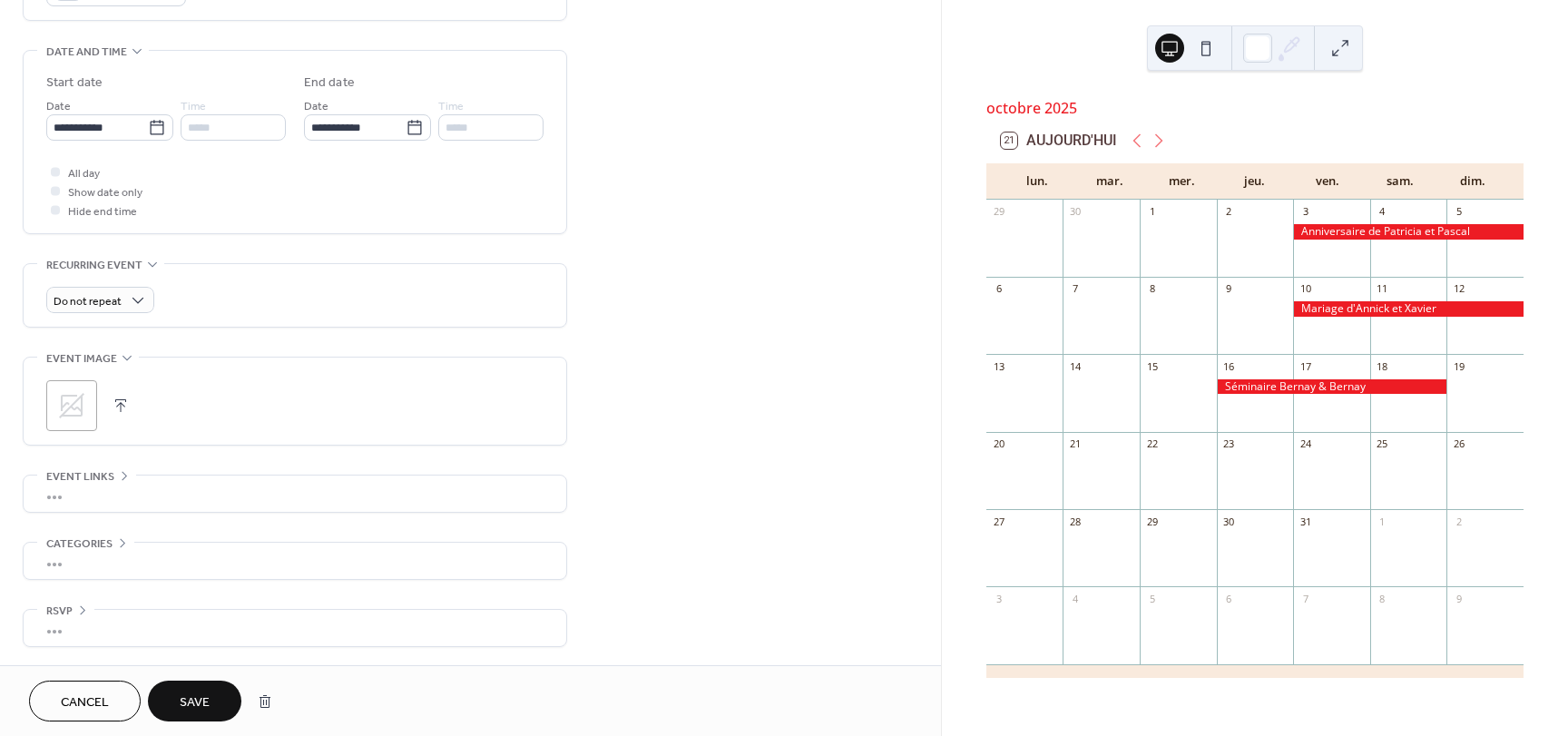 click on "Save" at bounding box center (194, 702) 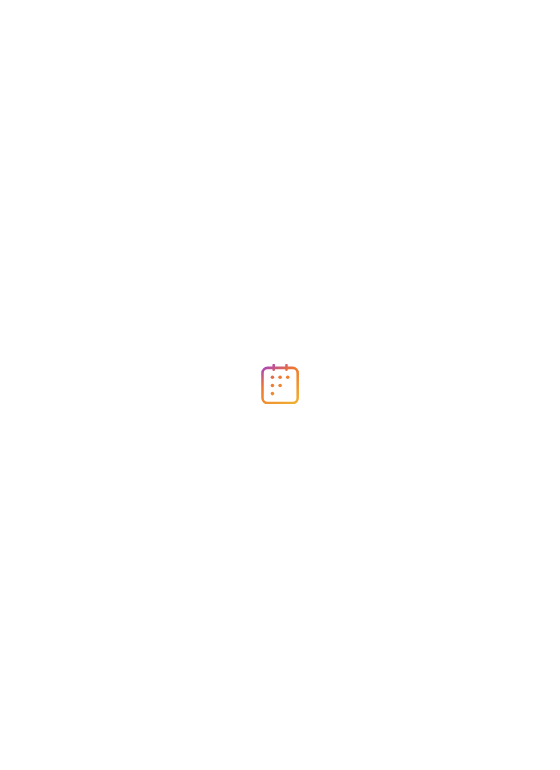 scroll, scrollTop: 0, scrollLeft: 0, axis: both 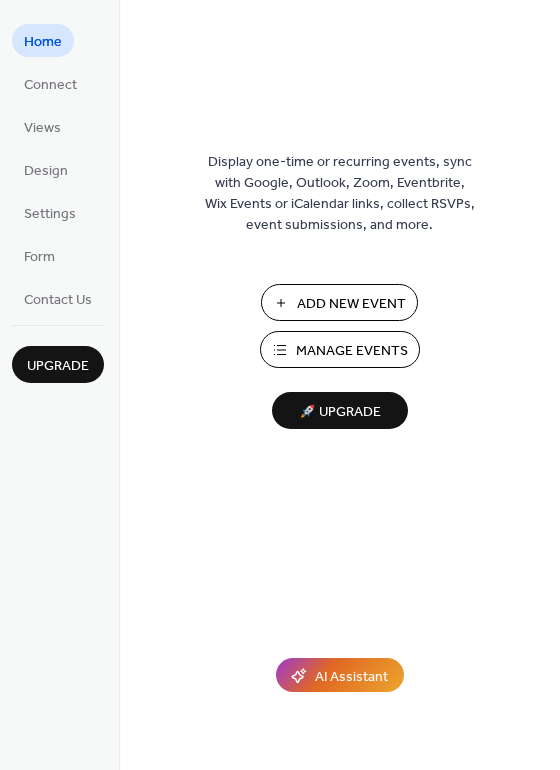 click on "Manage Events" at bounding box center [352, 351] 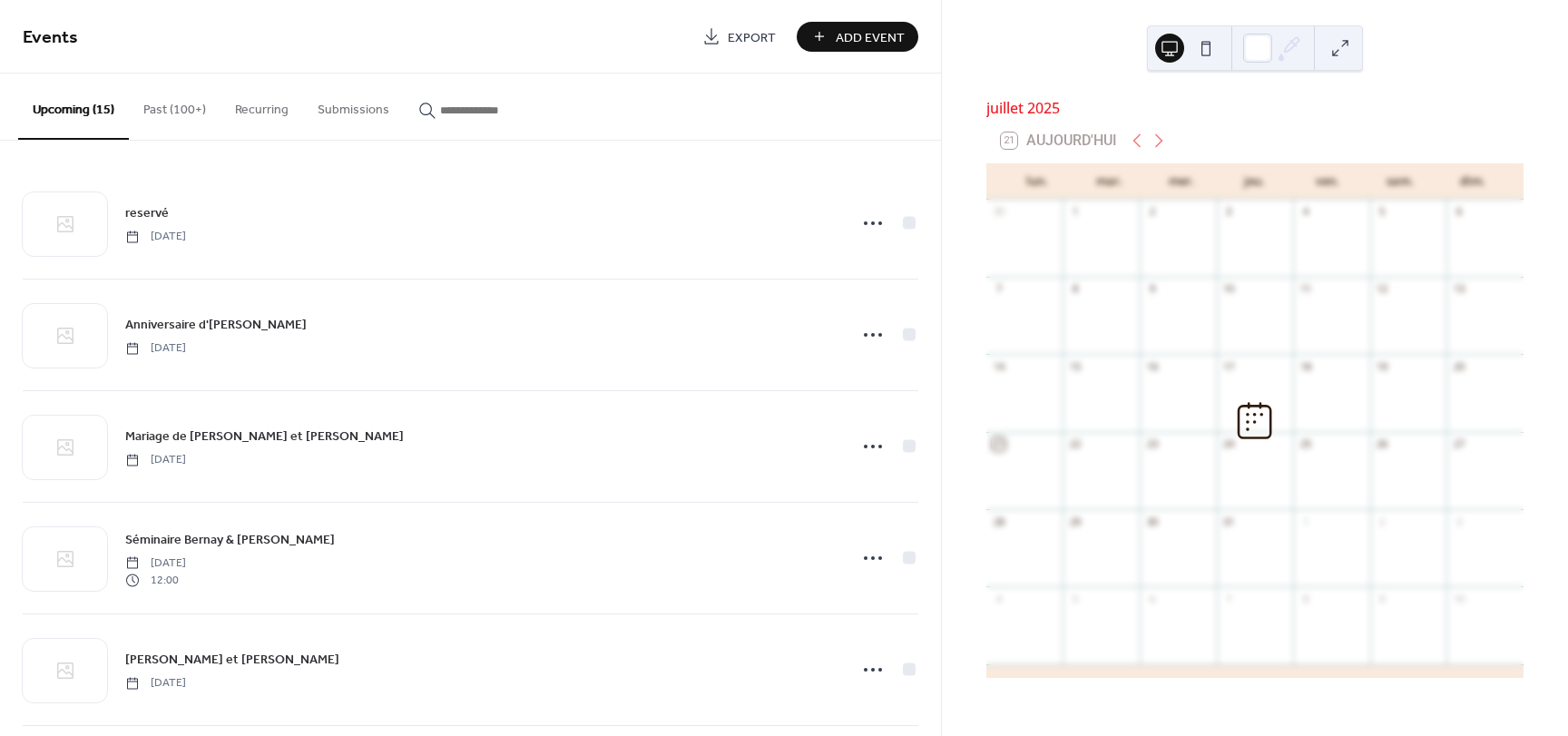 scroll, scrollTop: 0, scrollLeft: 0, axis: both 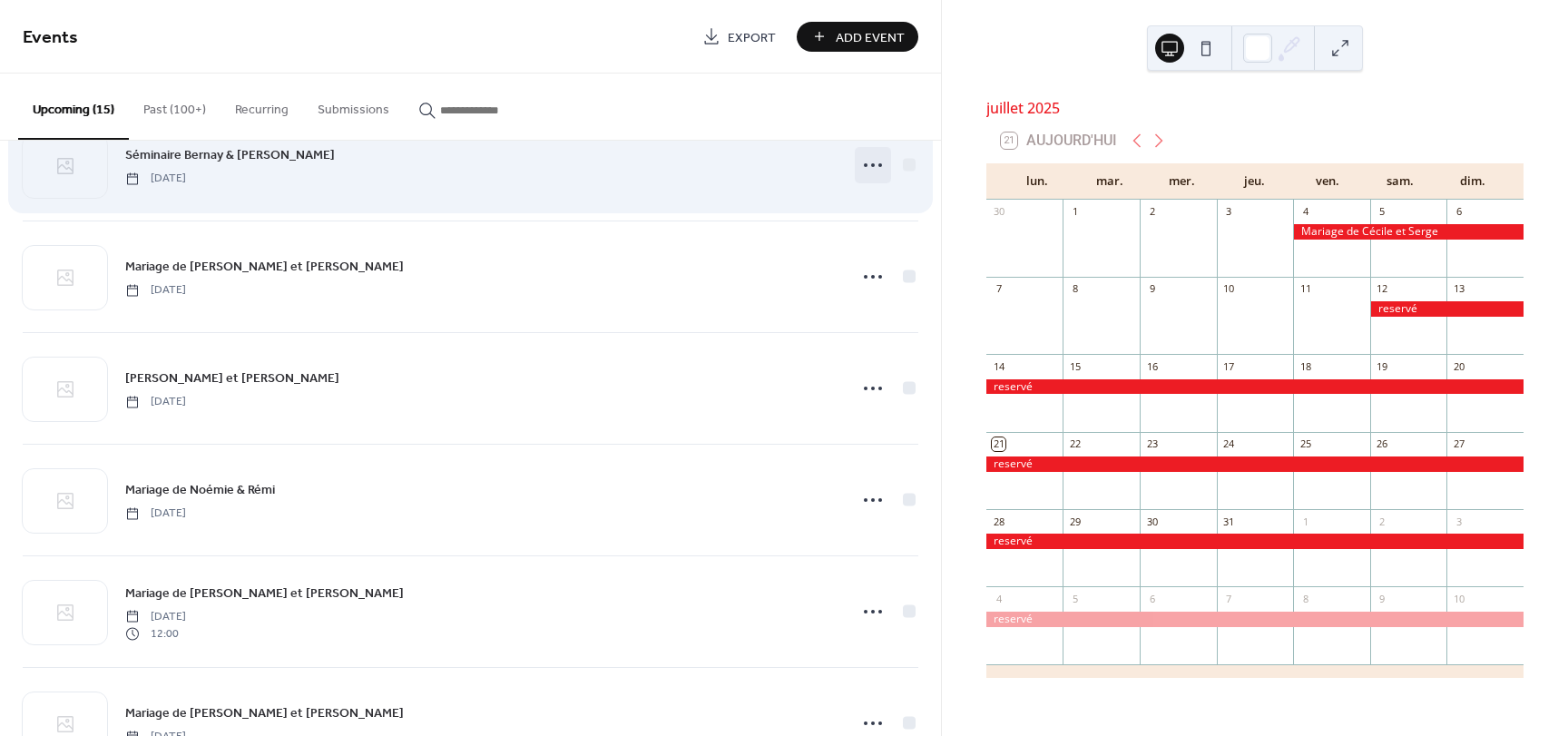 click 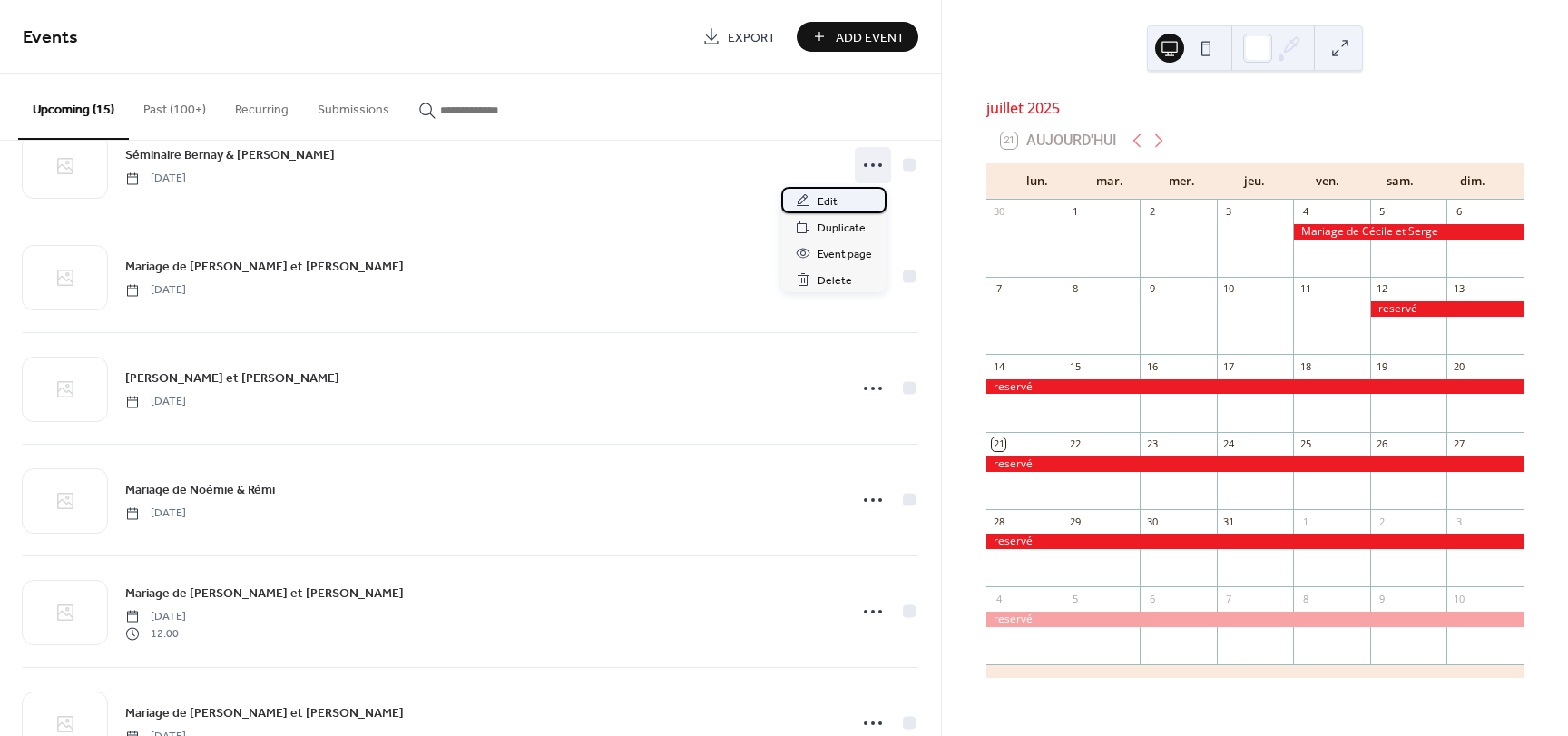 click on "Edit" at bounding box center (828, 201) 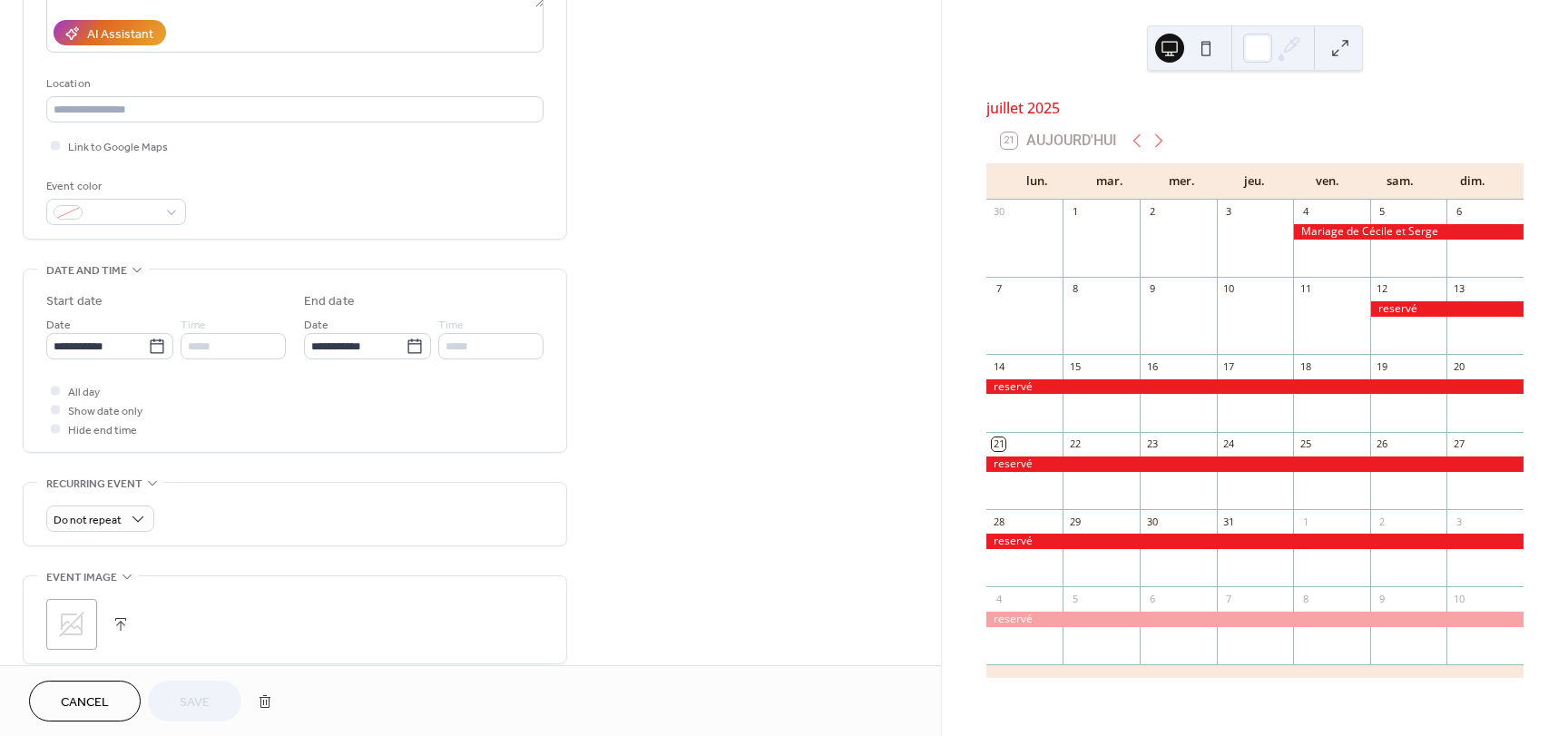 scroll, scrollTop: 363, scrollLeft: 0, axis: vertical 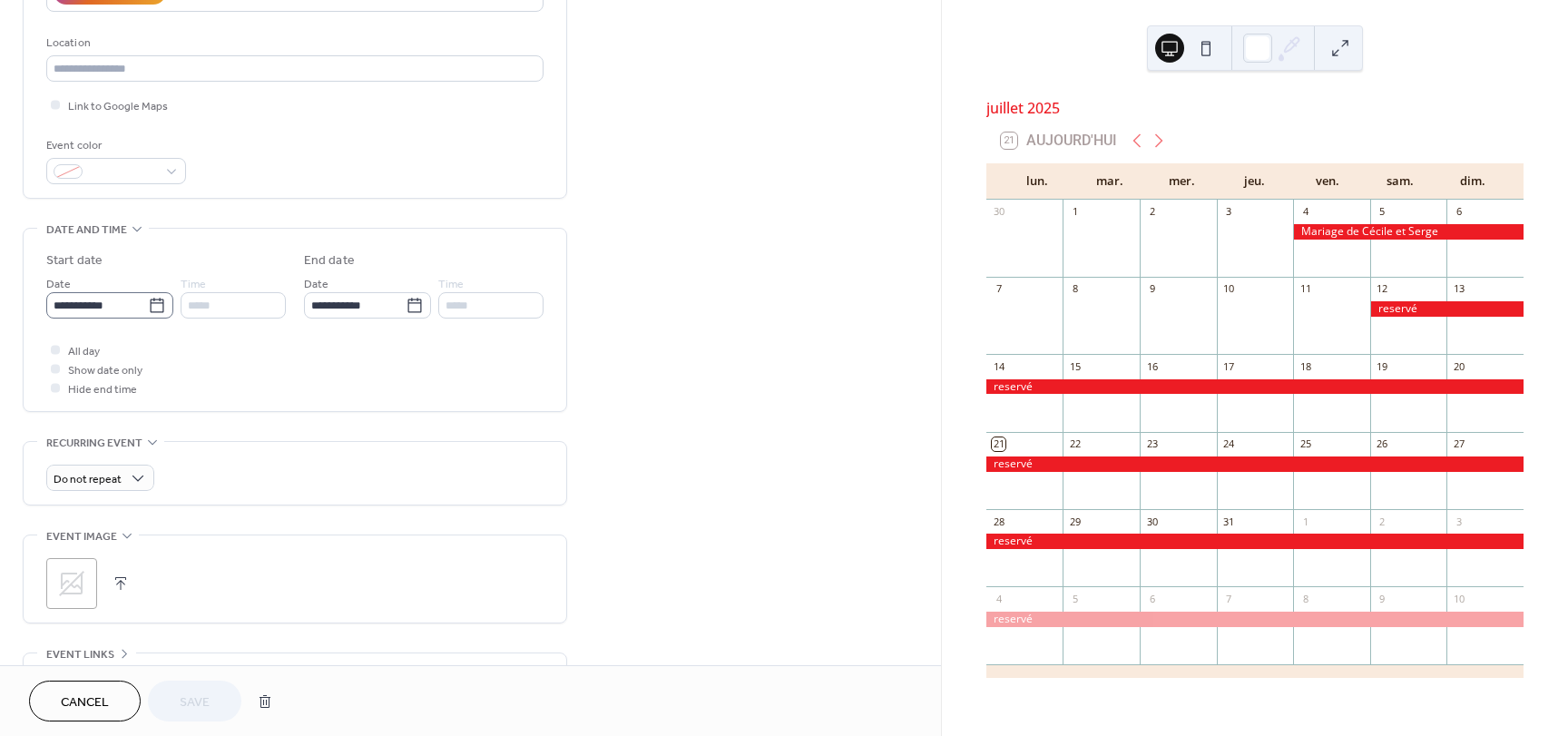 click 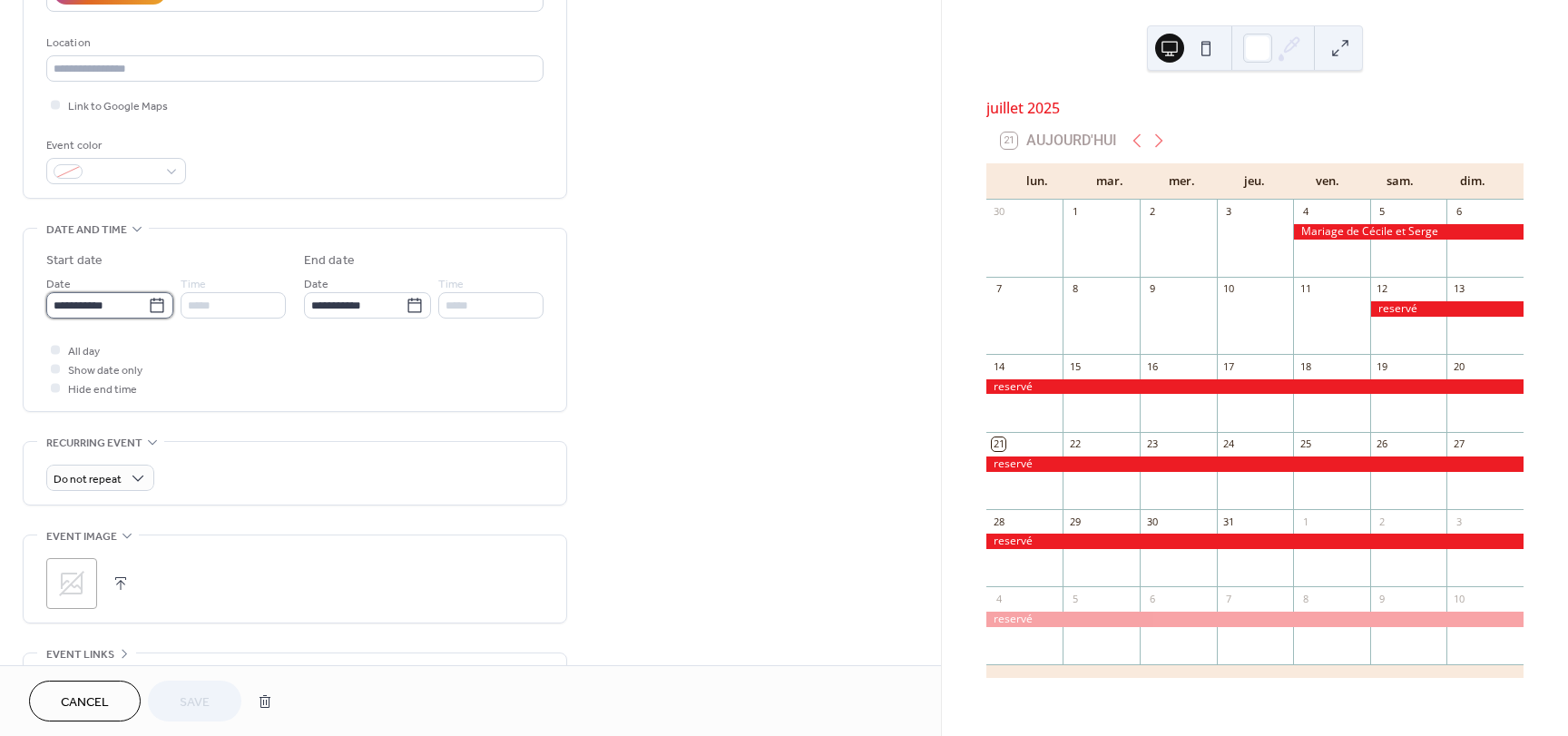 click on "**********" at bounding box center (97, 305) 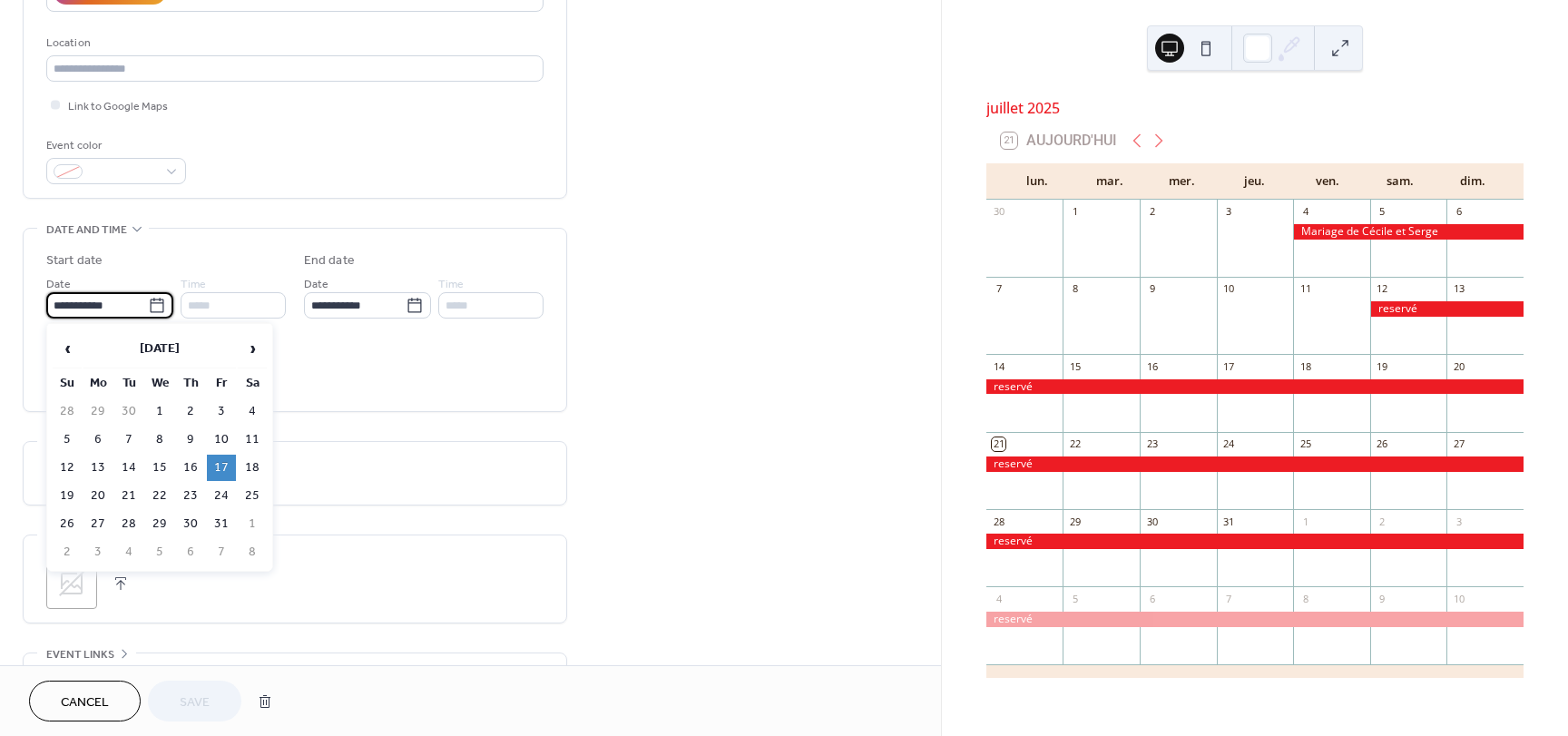 click 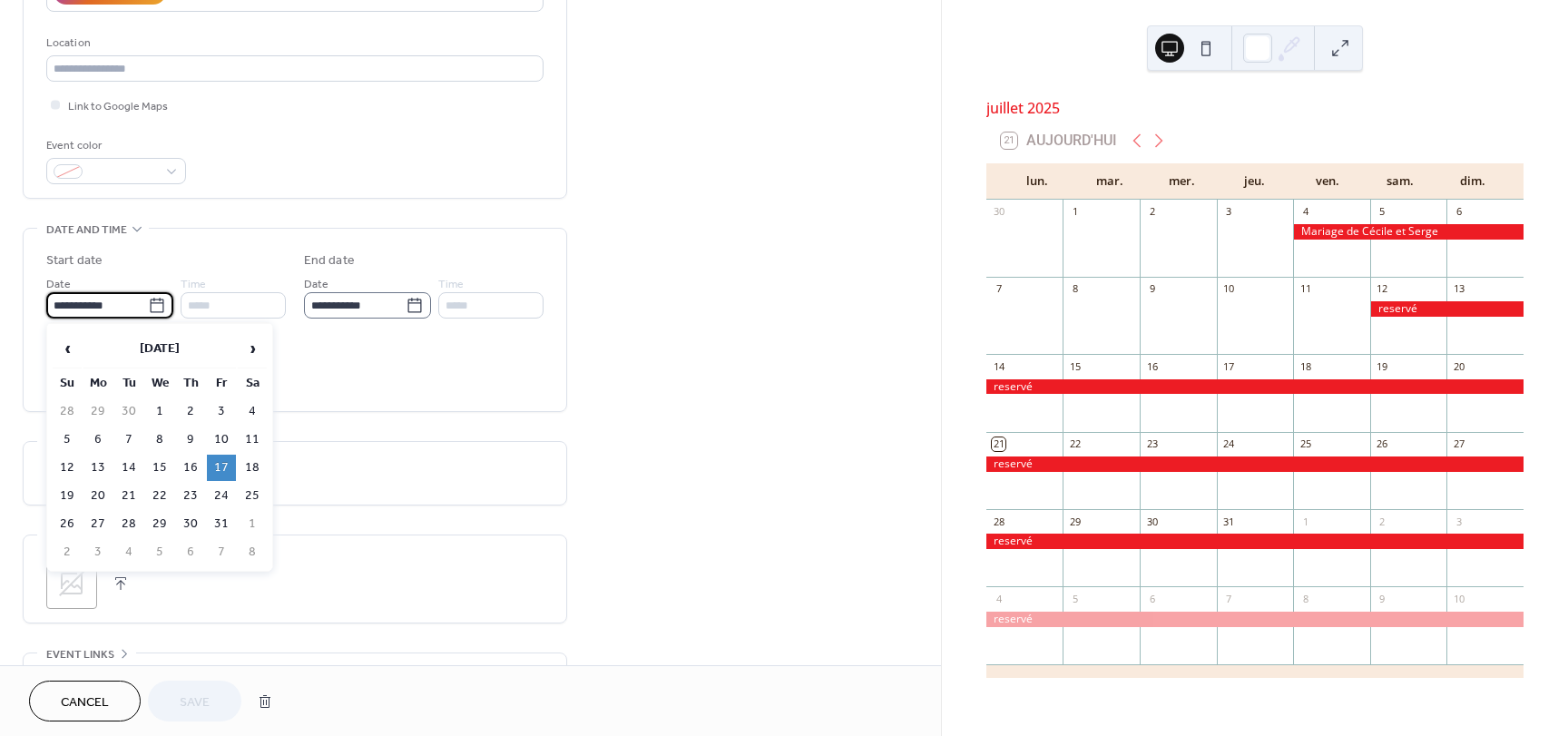 click 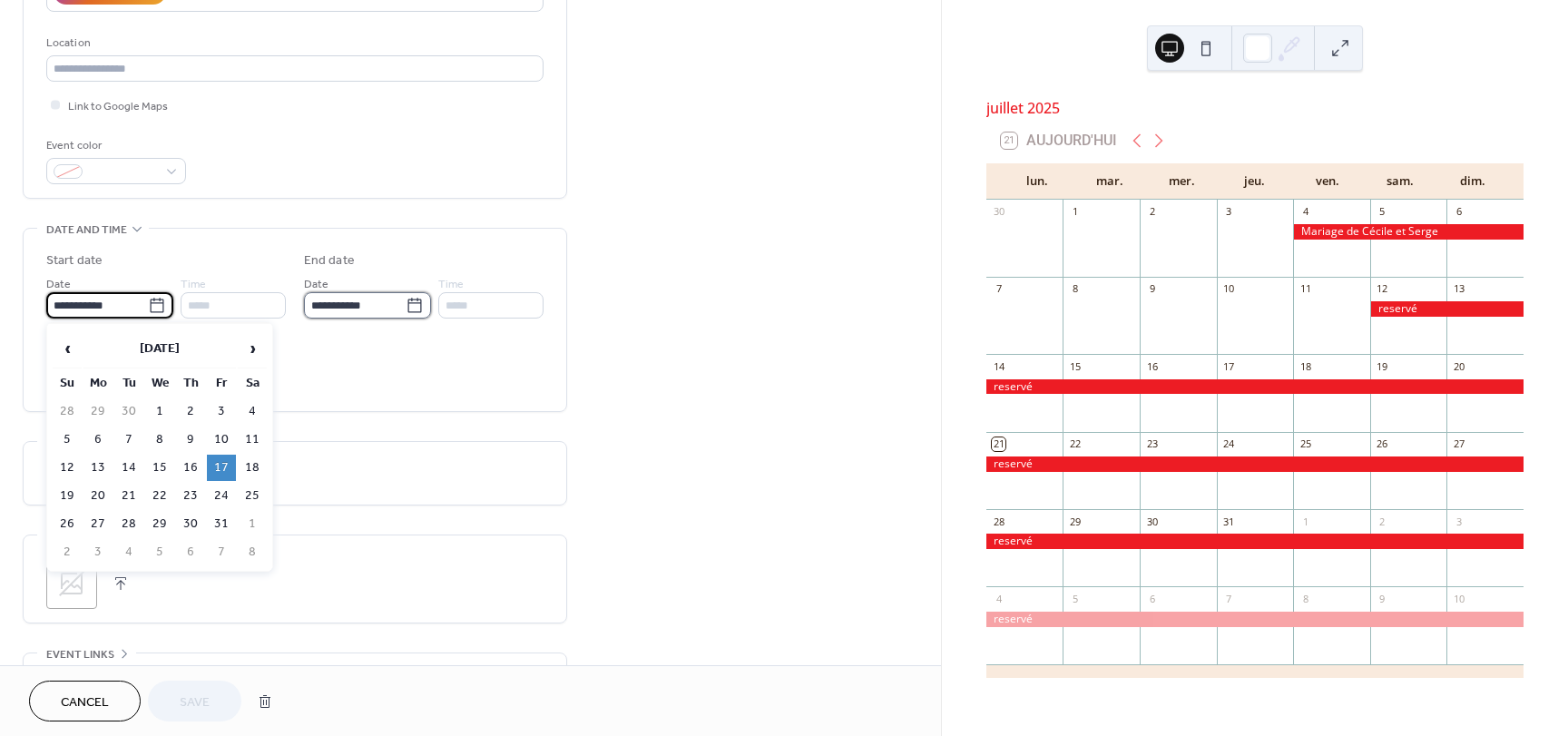 click on "**********" at bounding box center [355, 305] 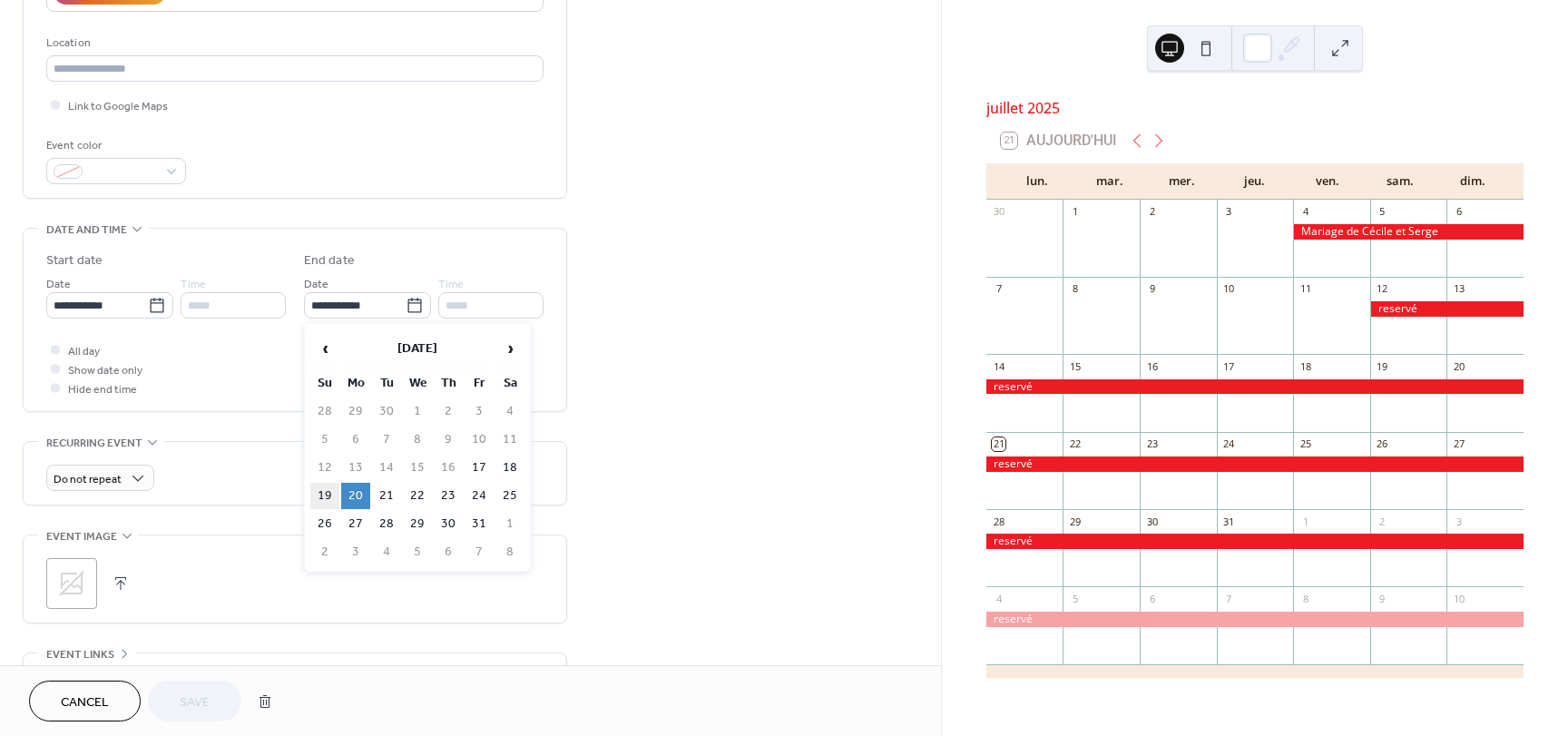 click on "19" at bounding box center (325, 496) 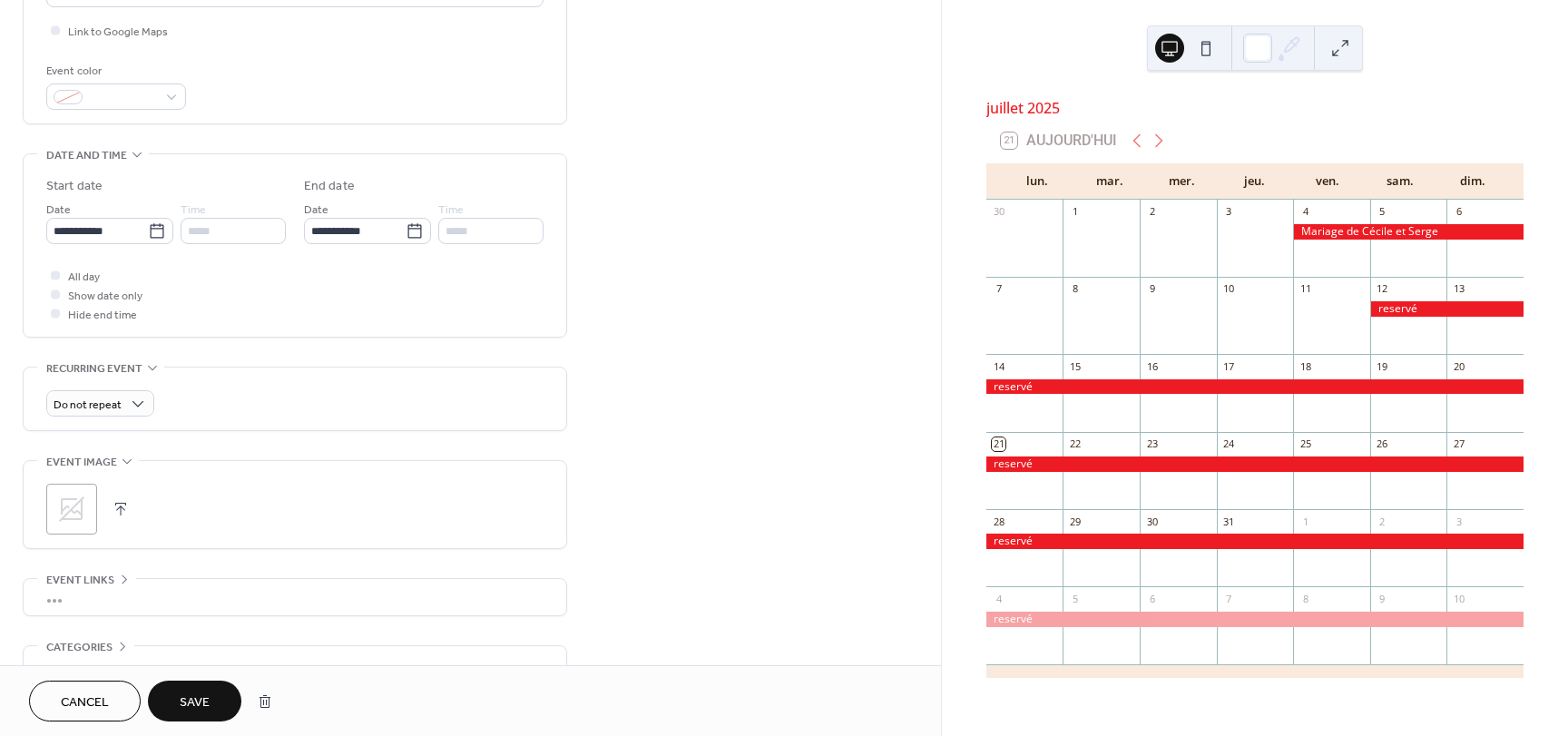 scroll, scrollTop: 541, scrollLeft: 0, axis: vertical 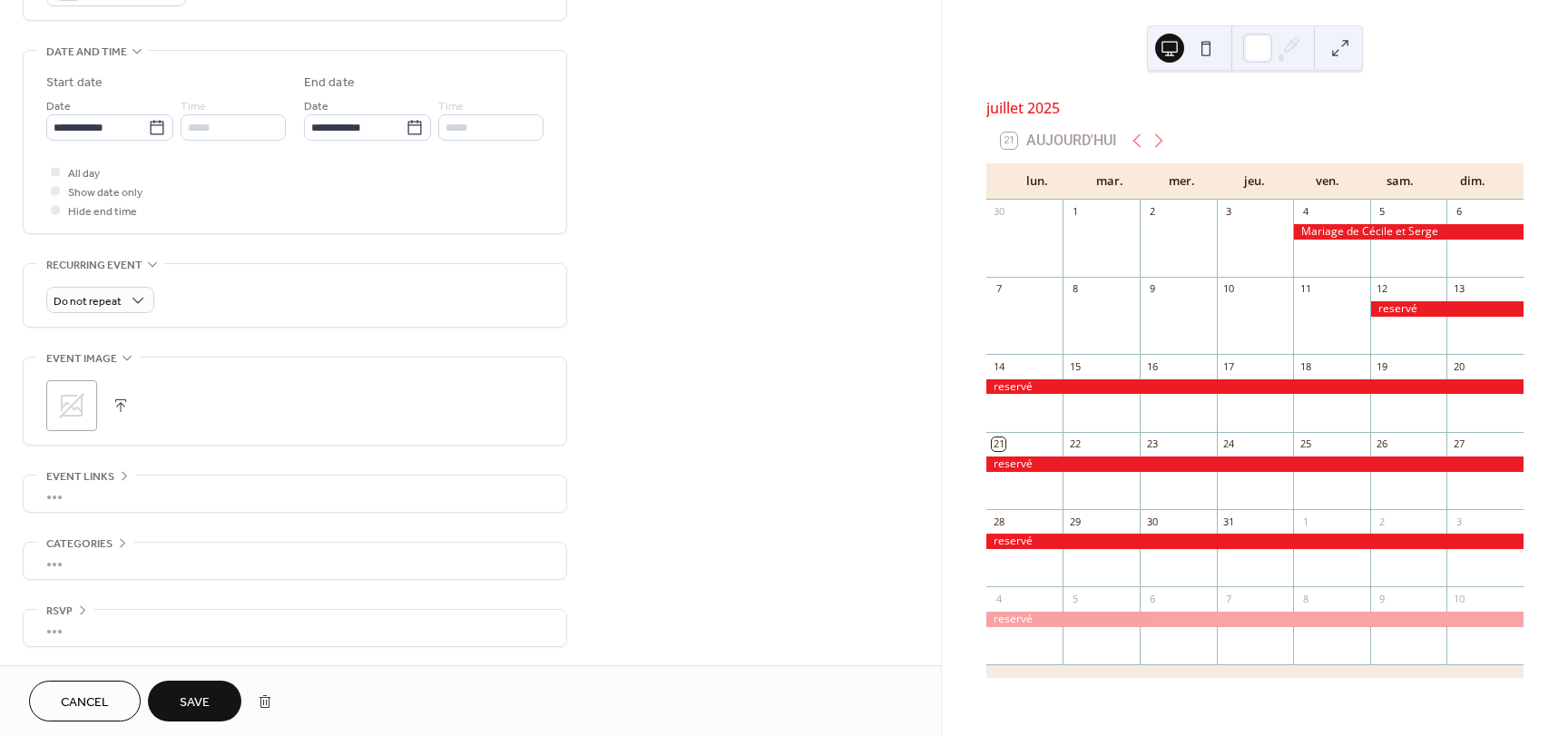 click on "Save" at bounding box center (194, 702) 